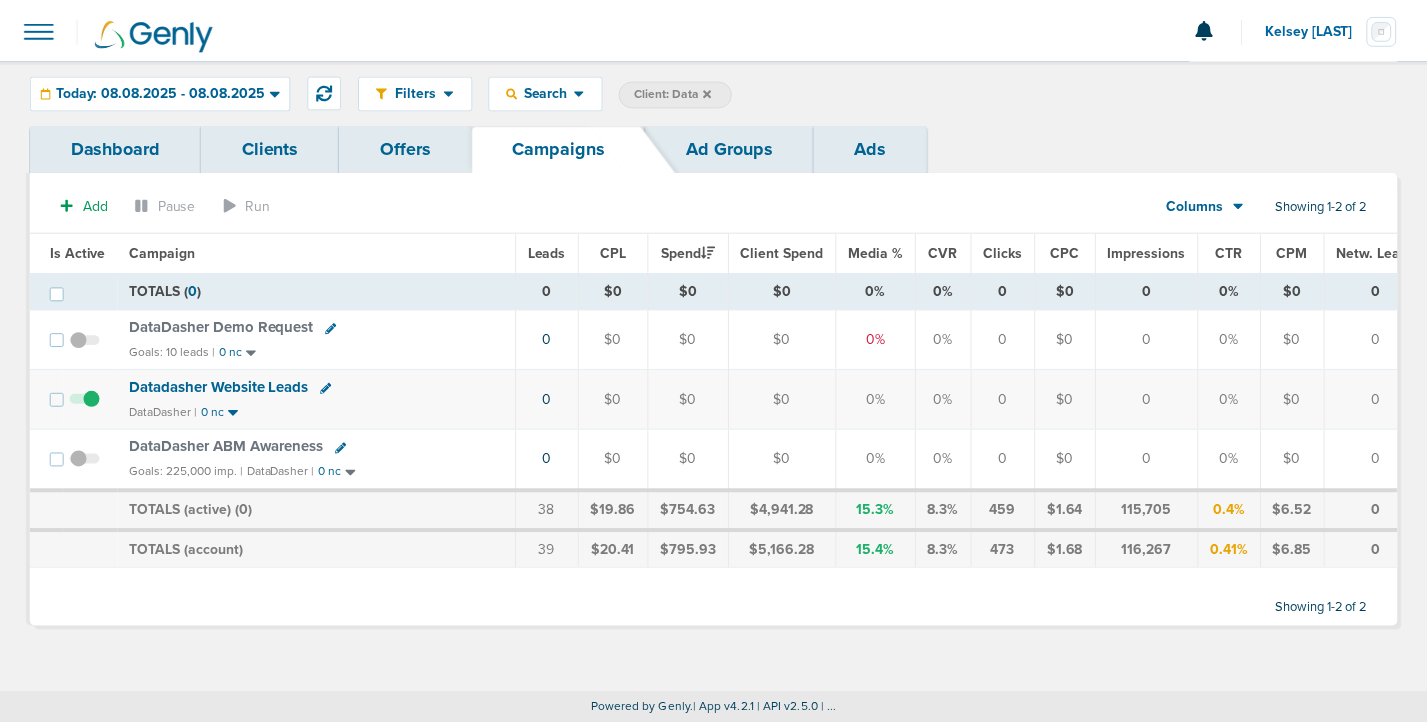 scroll, scrollTop: 0, scrollLeft: 0, axis: both 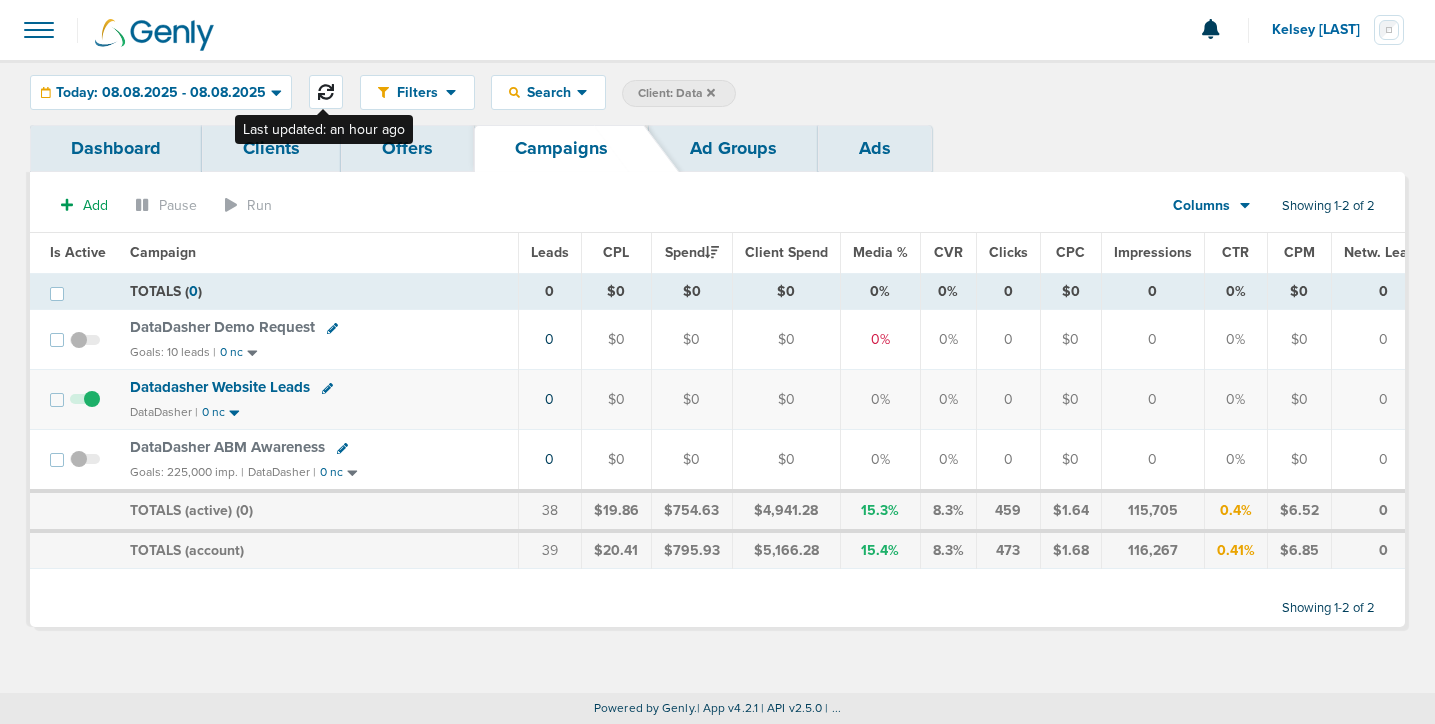 click 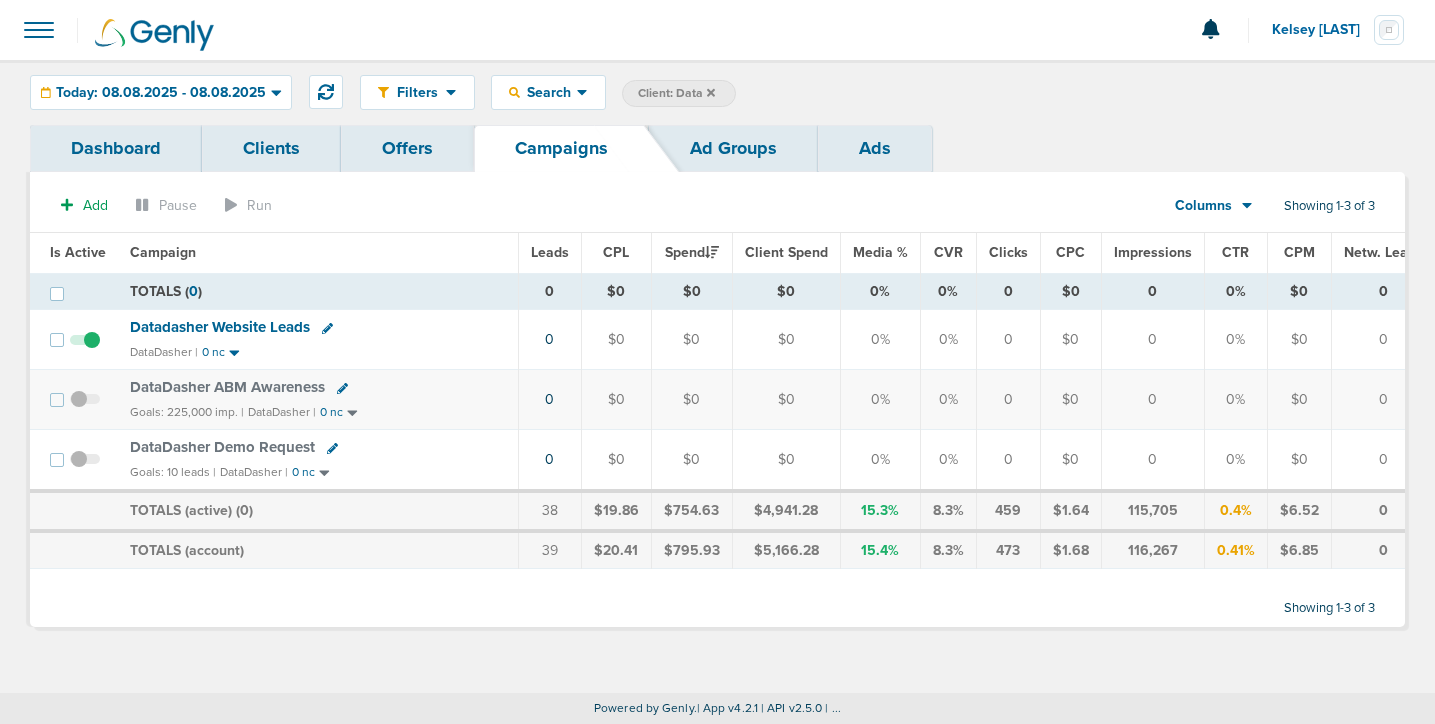 click on "Offers" at bounding box center (407, 148) 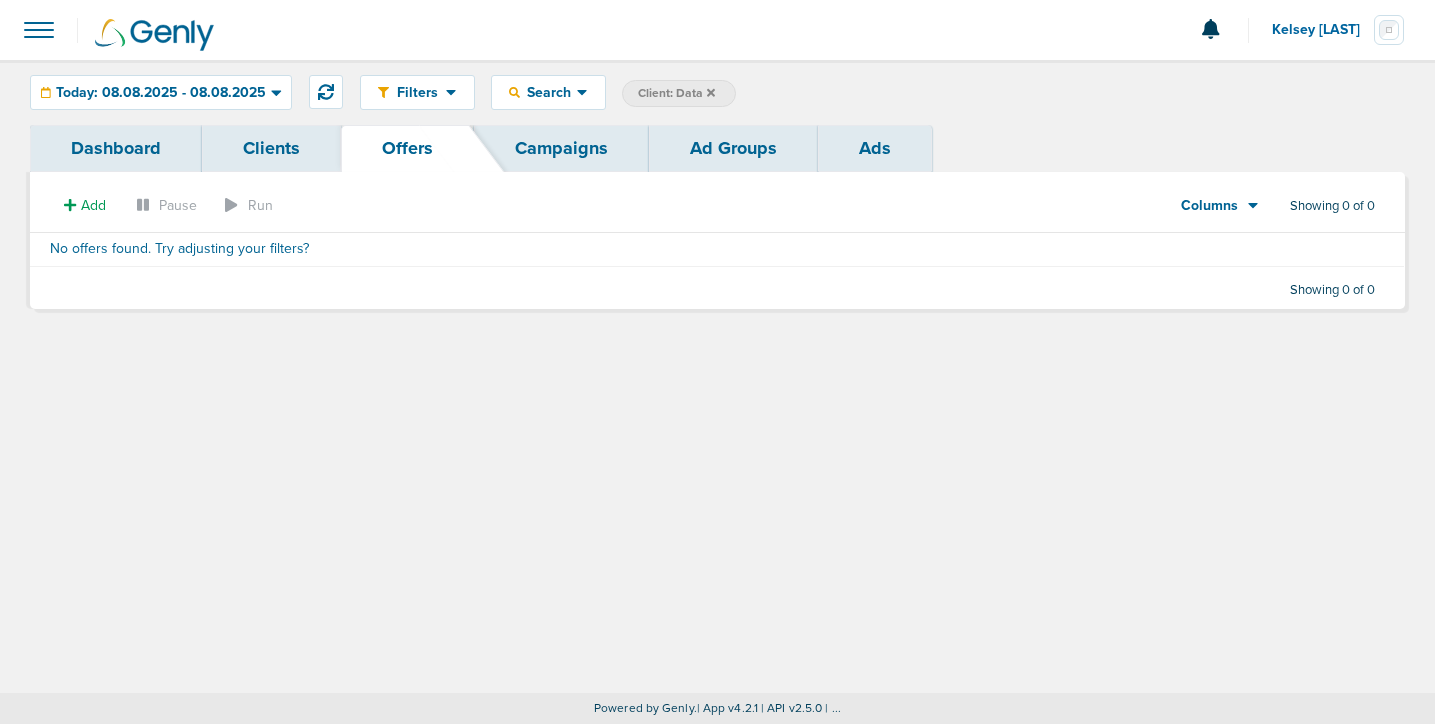 click on "Clients" at bounding box center [271, 148] 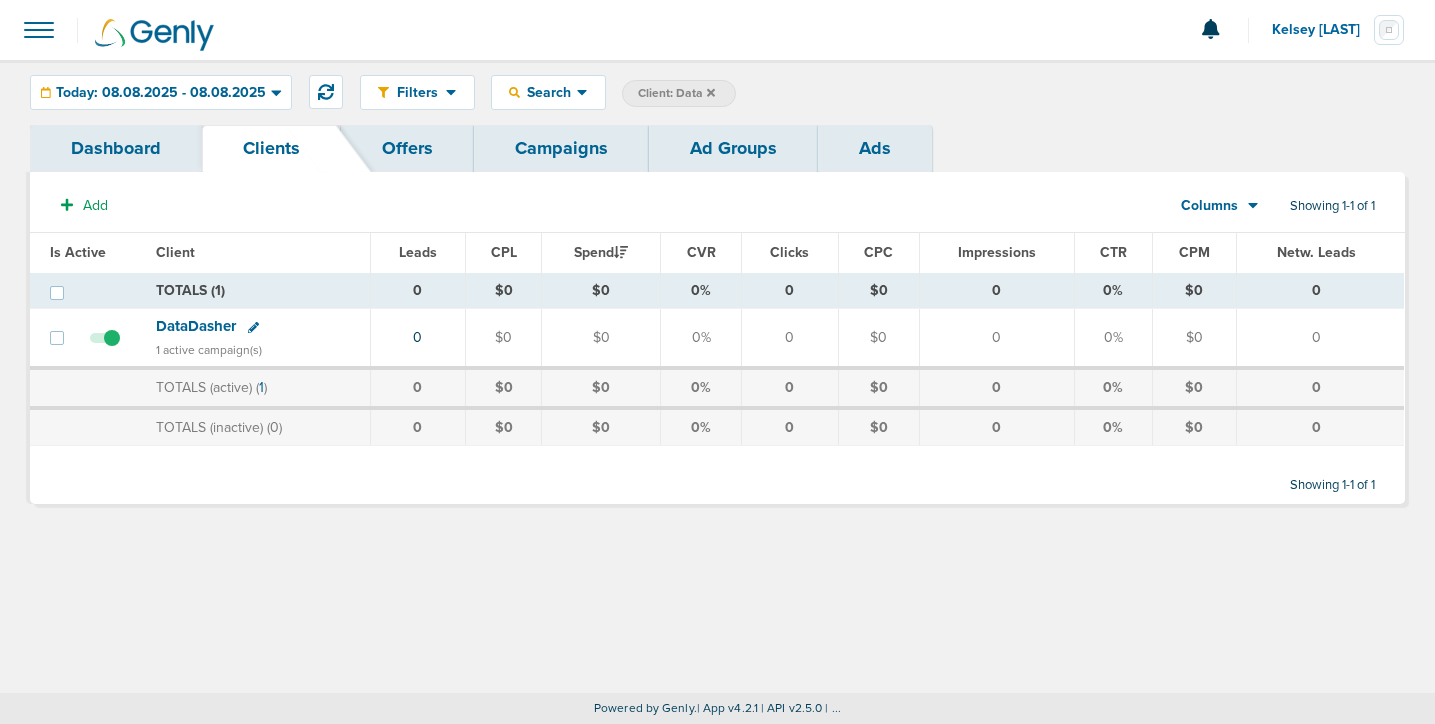 click on "Campaigns" at bounding box center (561, 148) 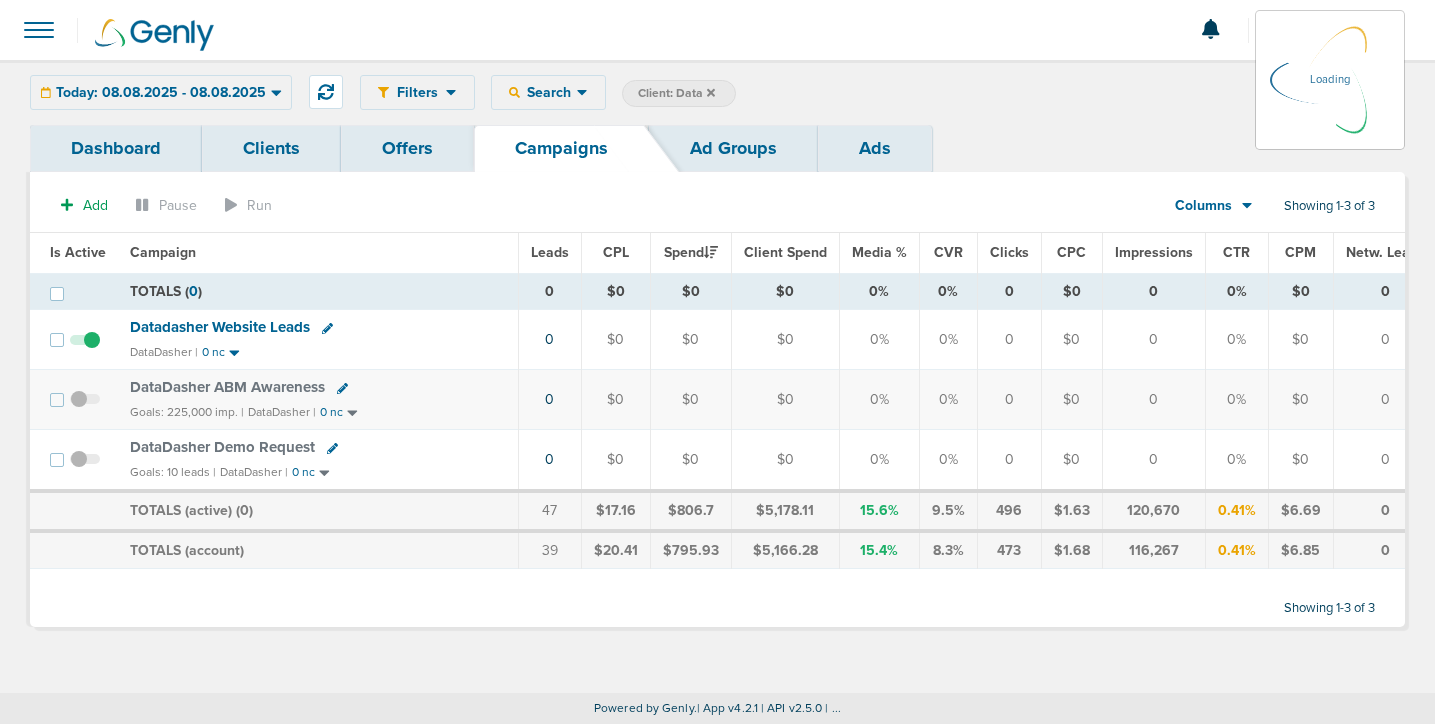 click on "DataDasher Demo Request" at bounding box center [222, 447] 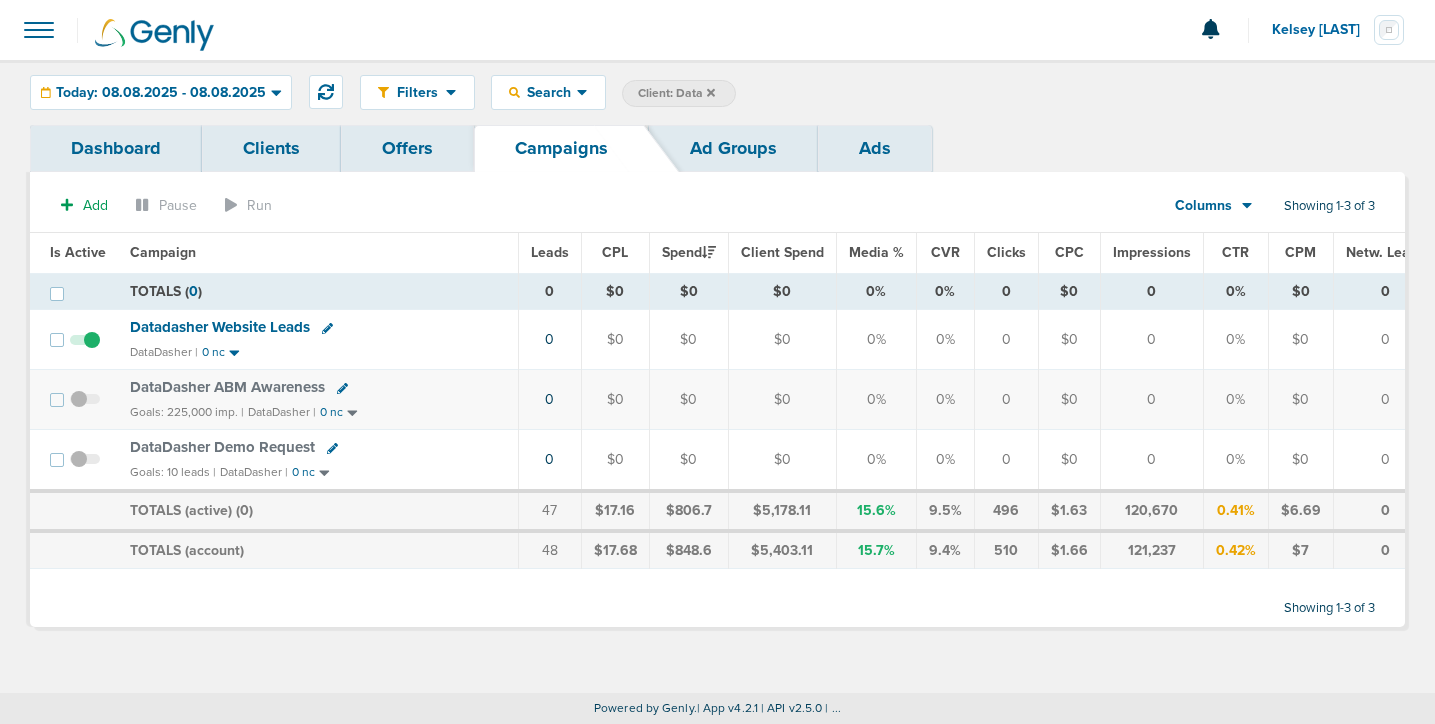 click on "DataDasher Demo Request" at bounding box center (222, 447) 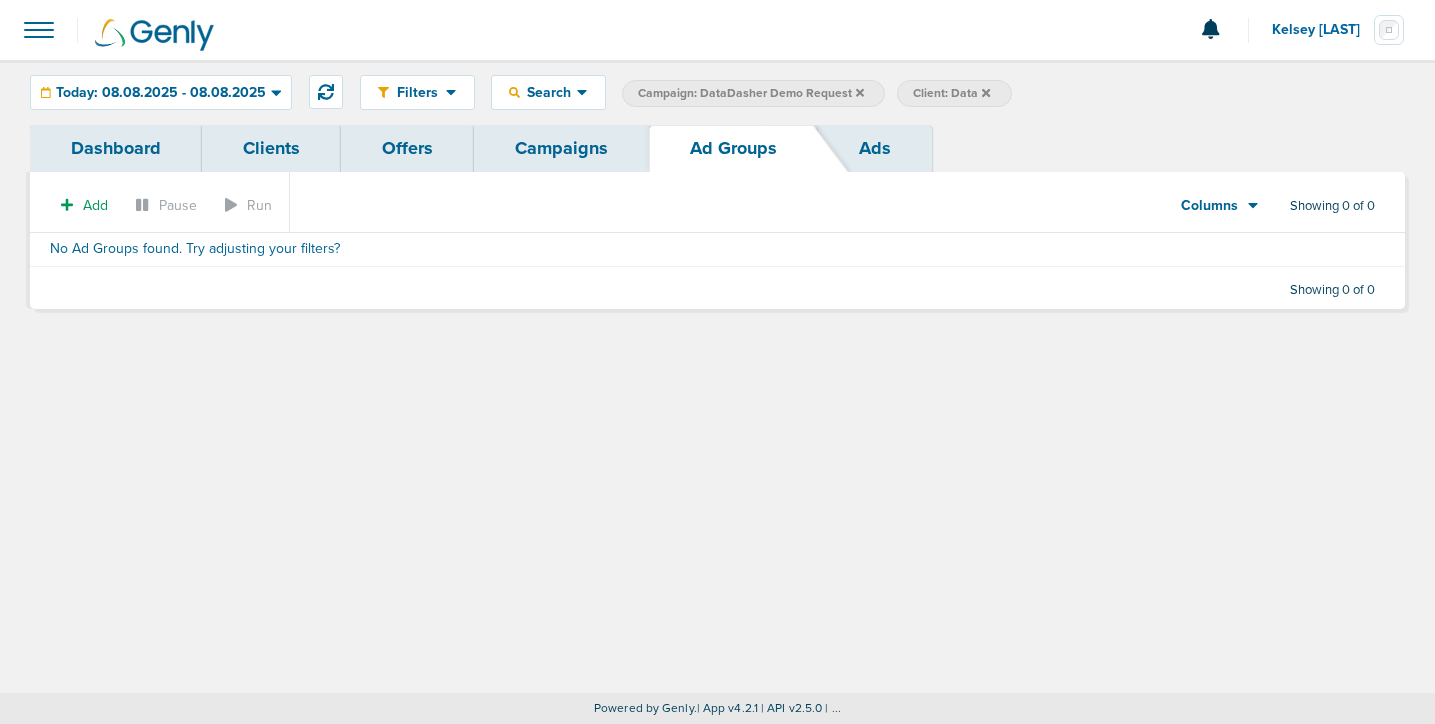 click on "Campaigns" at bounding box center (561, 148) 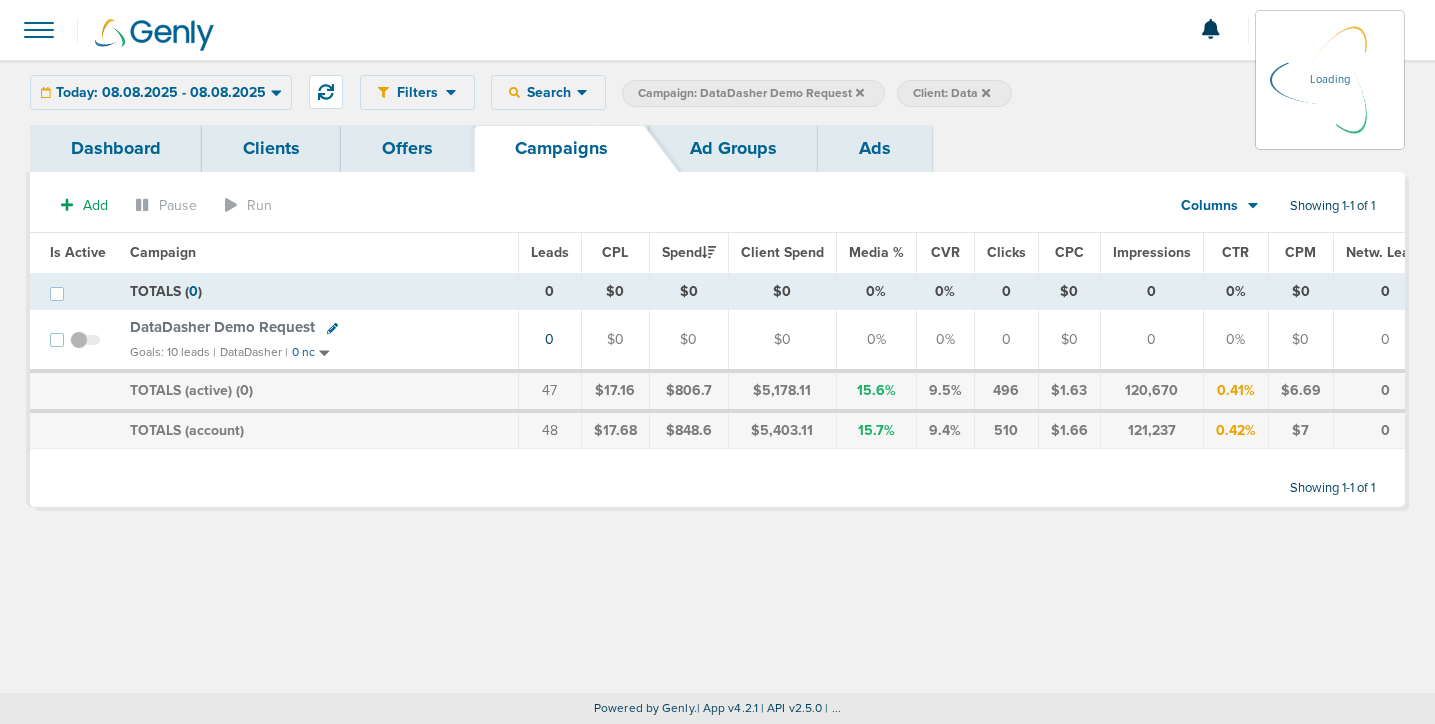 click on "Campaign: DataDasher Demo Request" at bounding box center (753, 93) 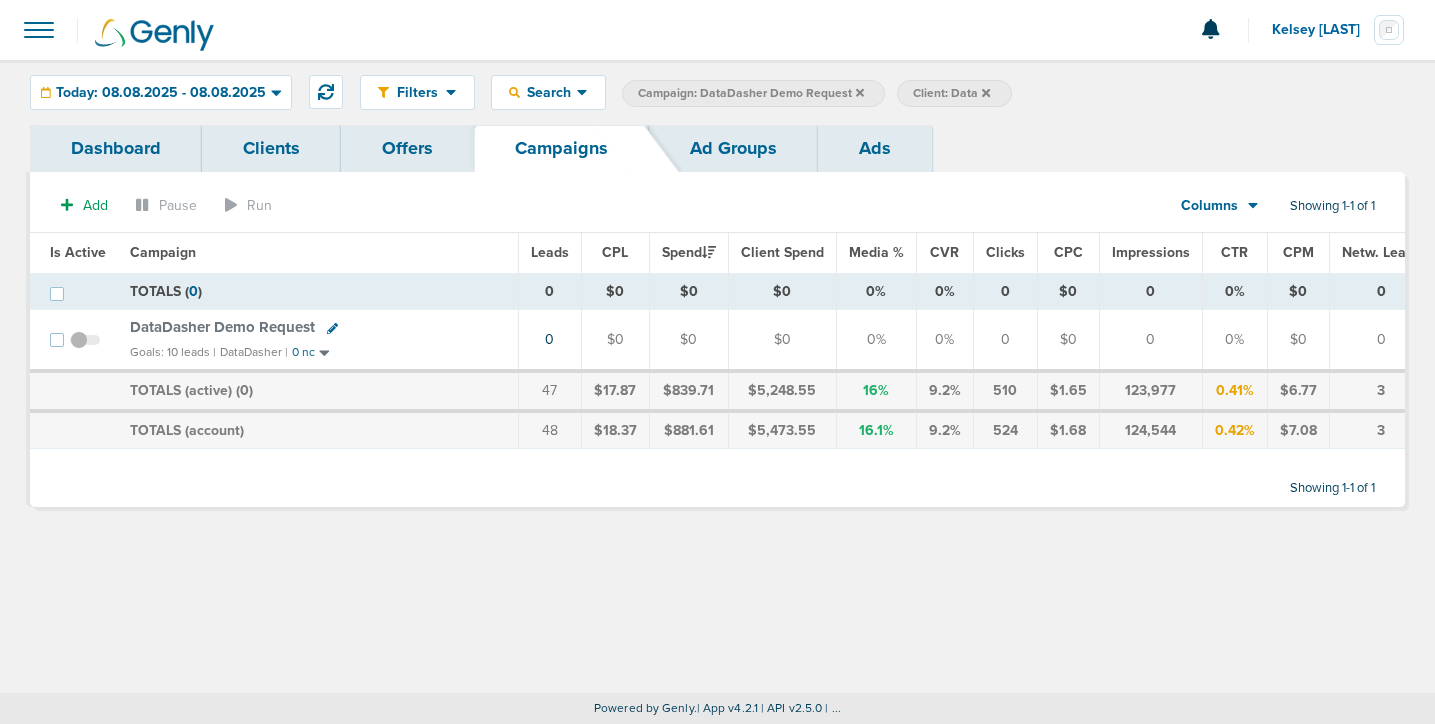 click 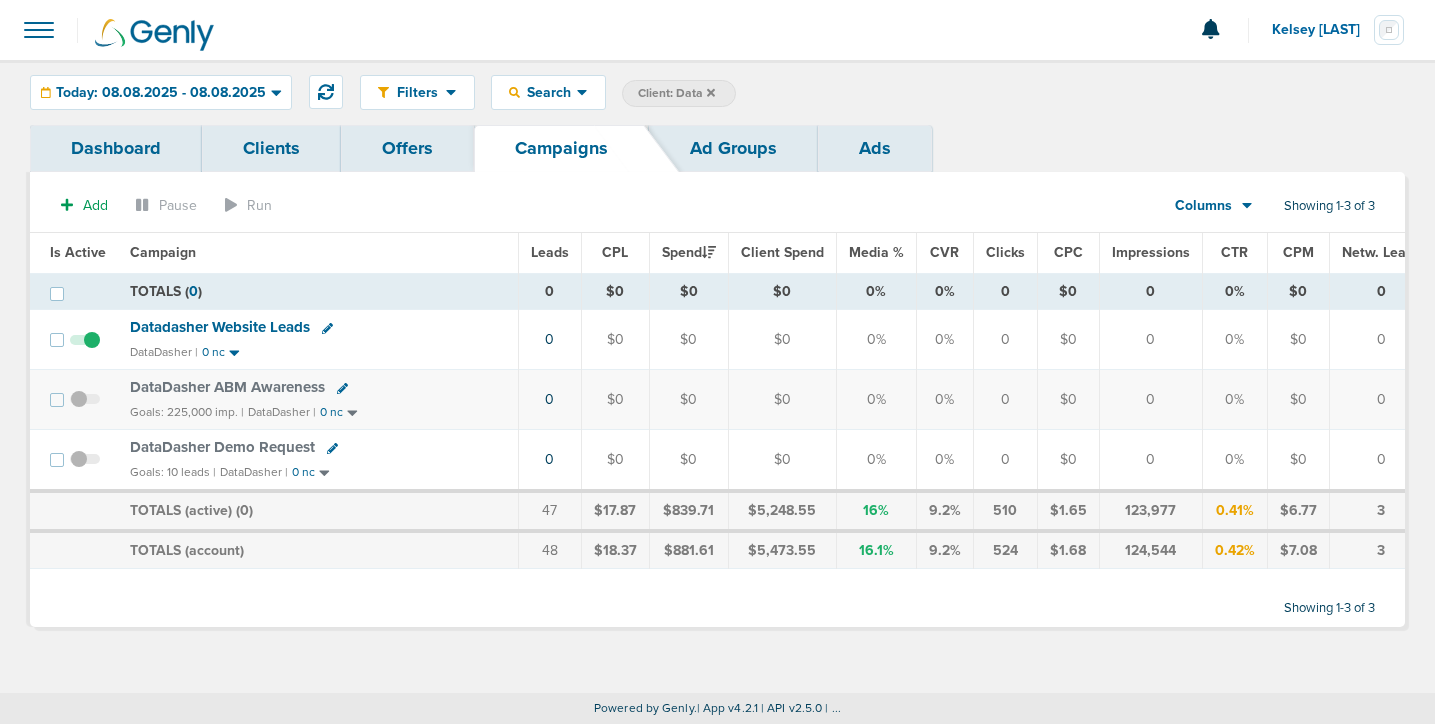 click 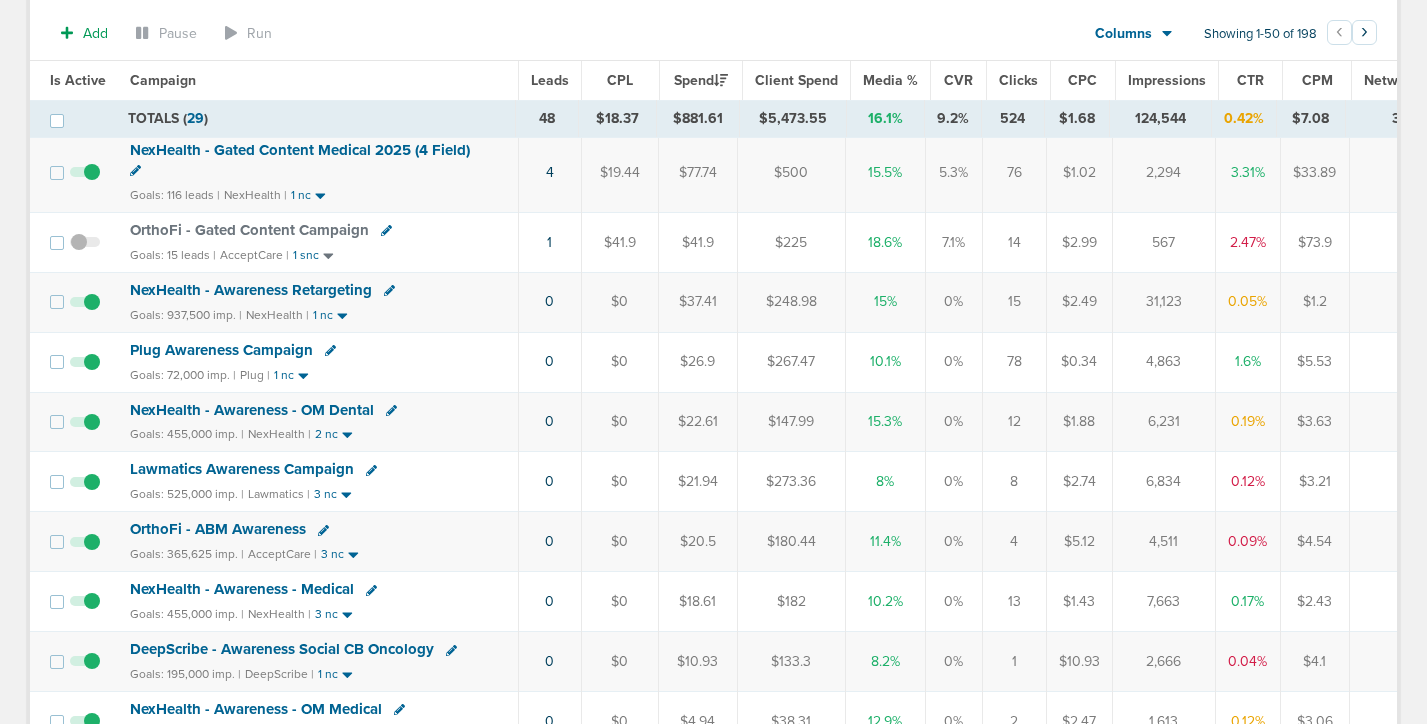scroll, scrollTop: 502, scrollLeft: 0, axis: vertical 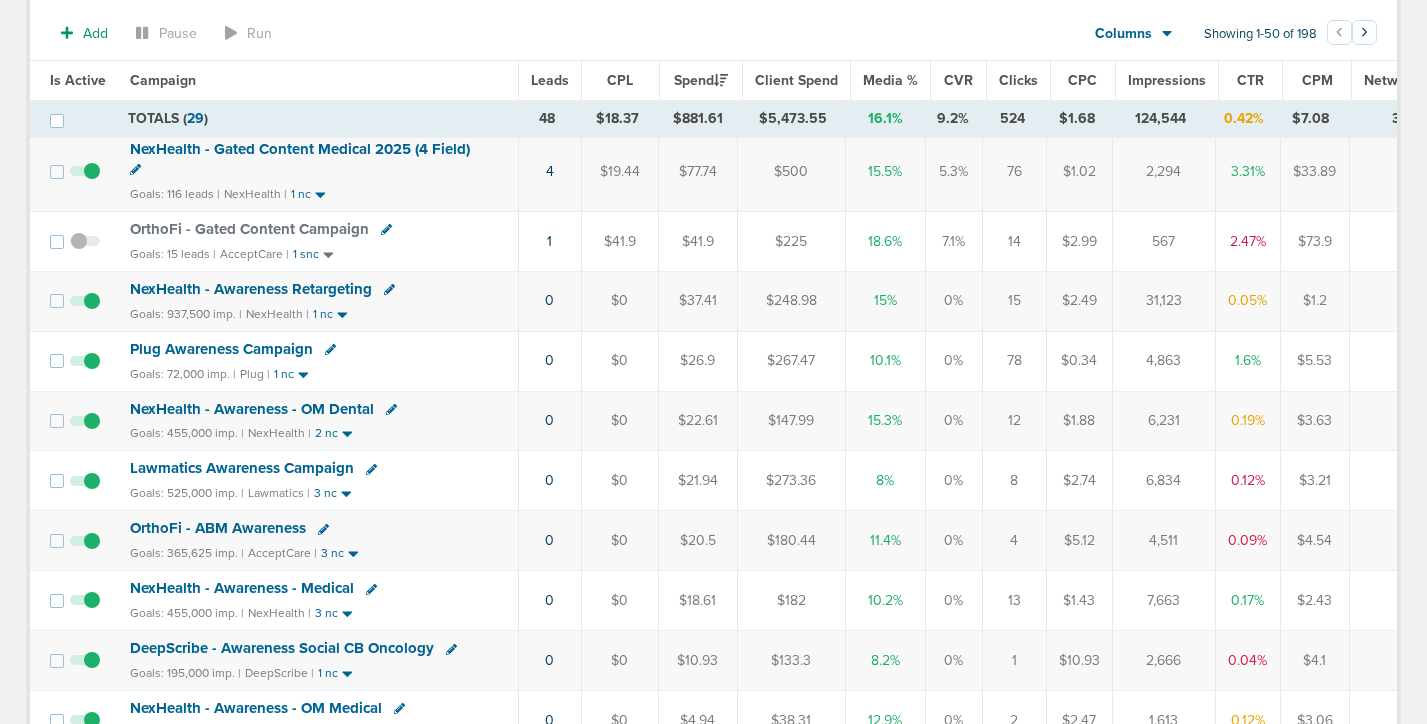 click on "Plug Awareness Campaign" at bounding box center [221, 349] 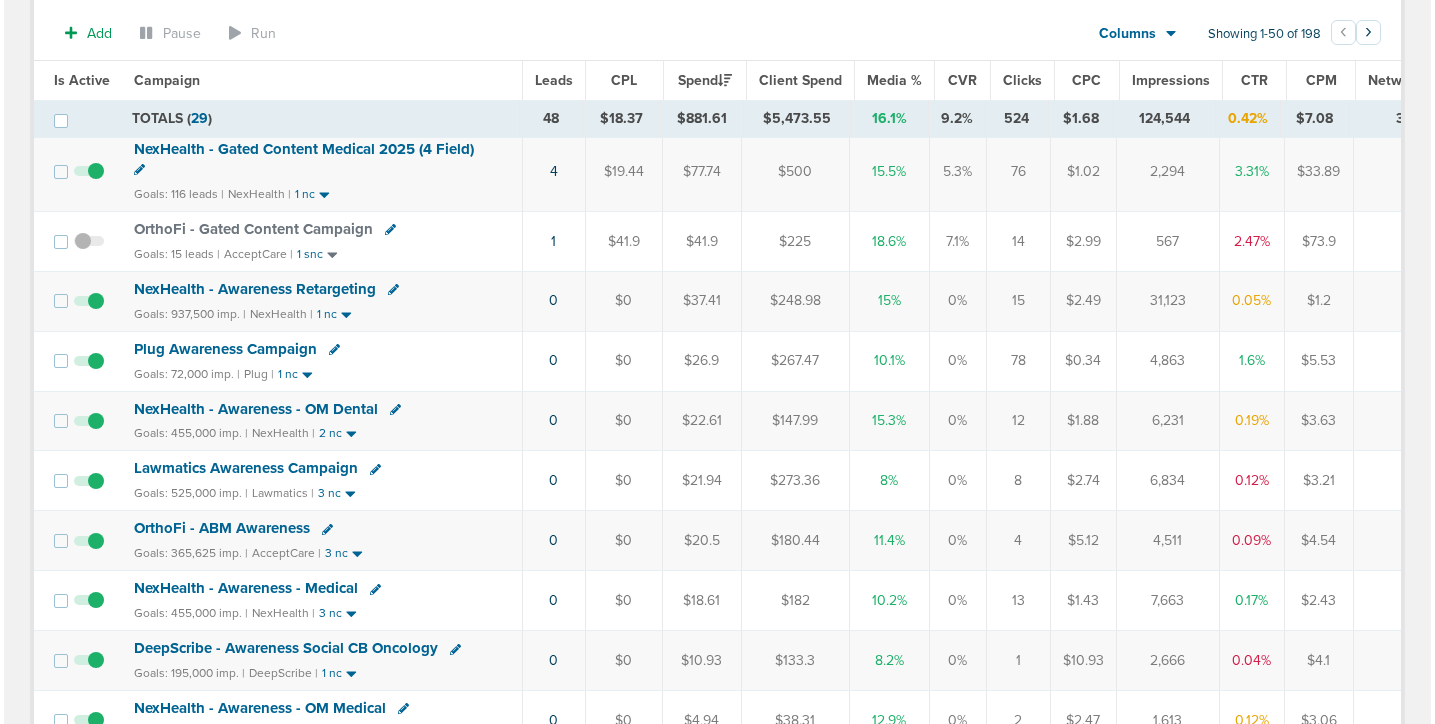 scroll, scrollTop: 0, scrollLeft: 0, axis: both 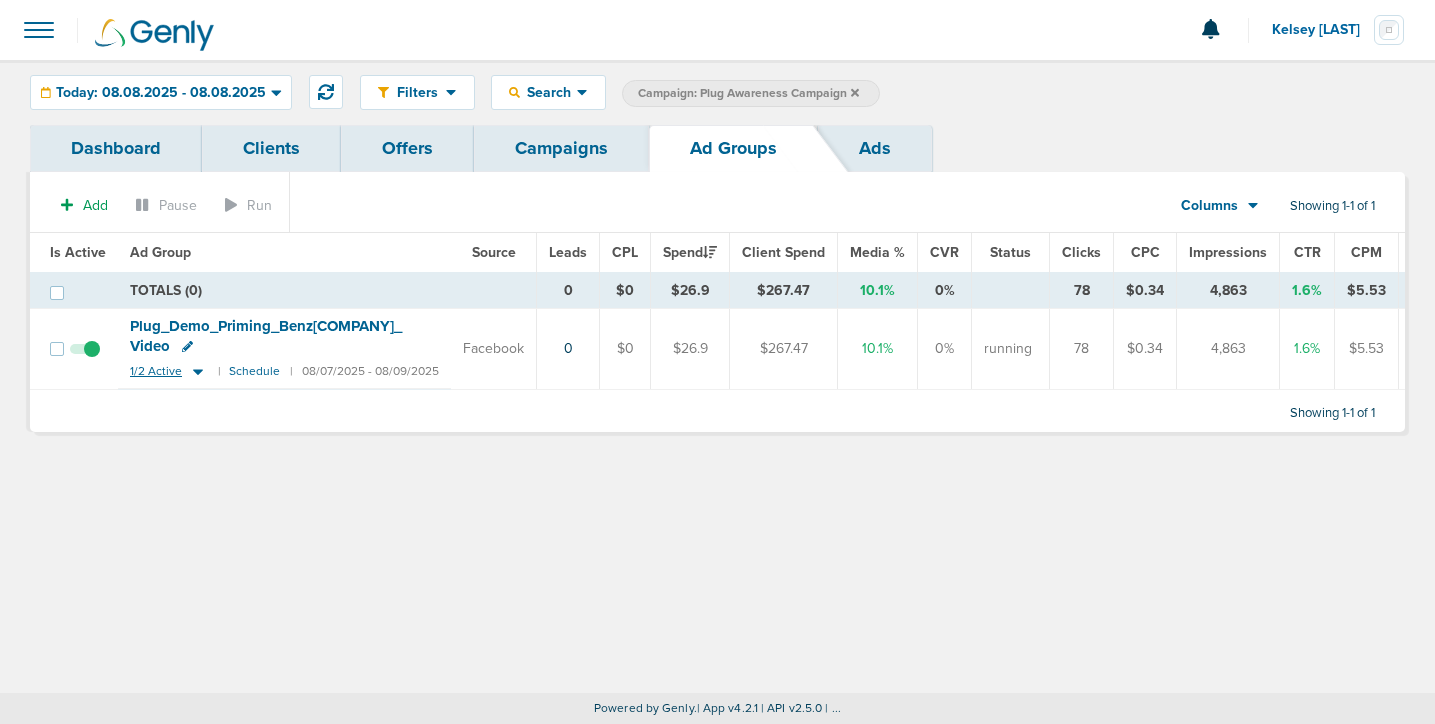 click 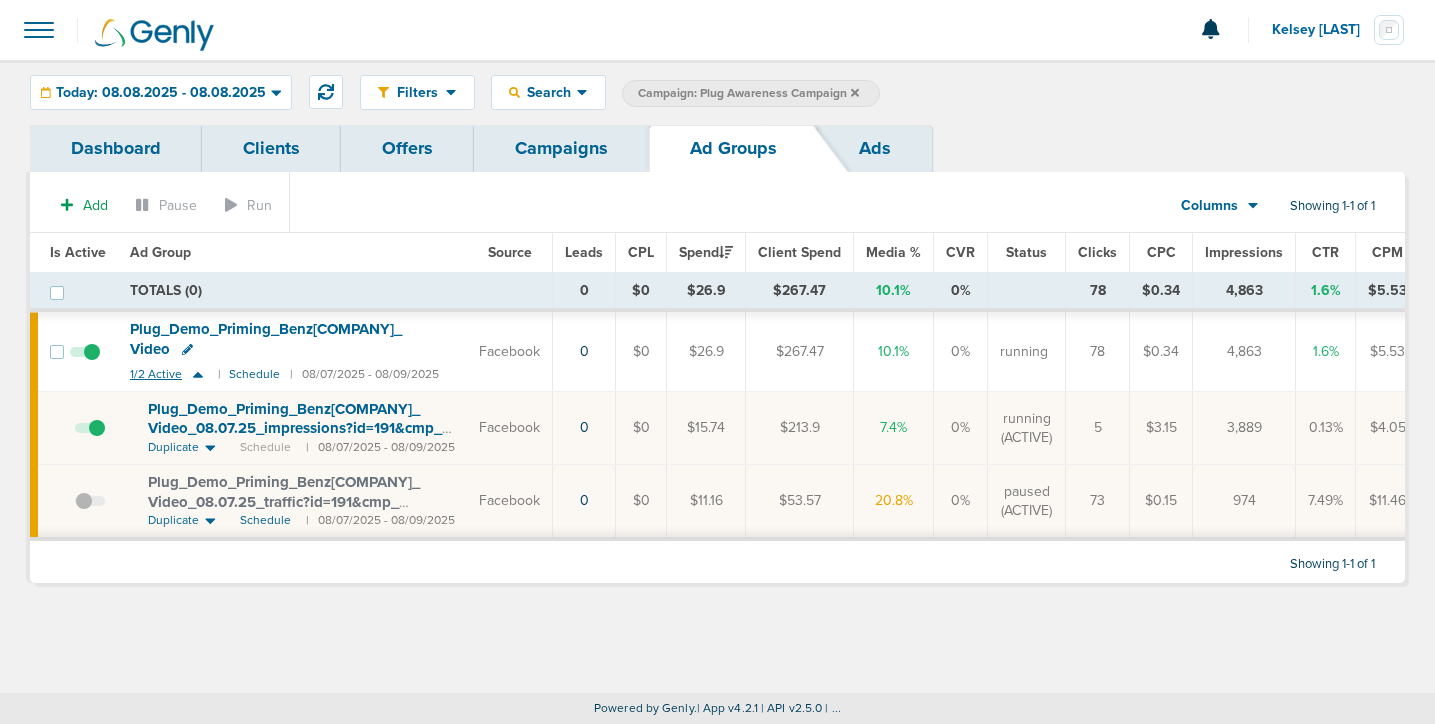 click 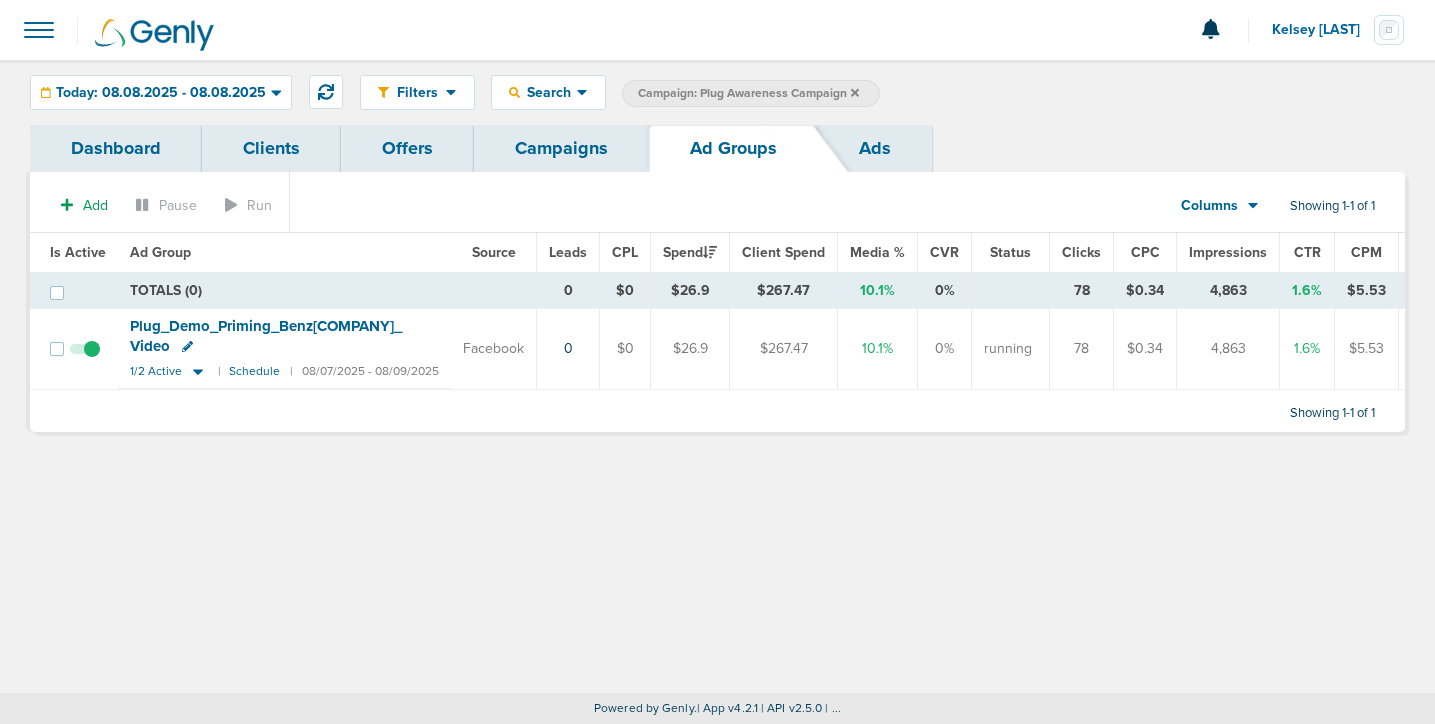 click on "Campaigns" at bounding box center (561, 148) 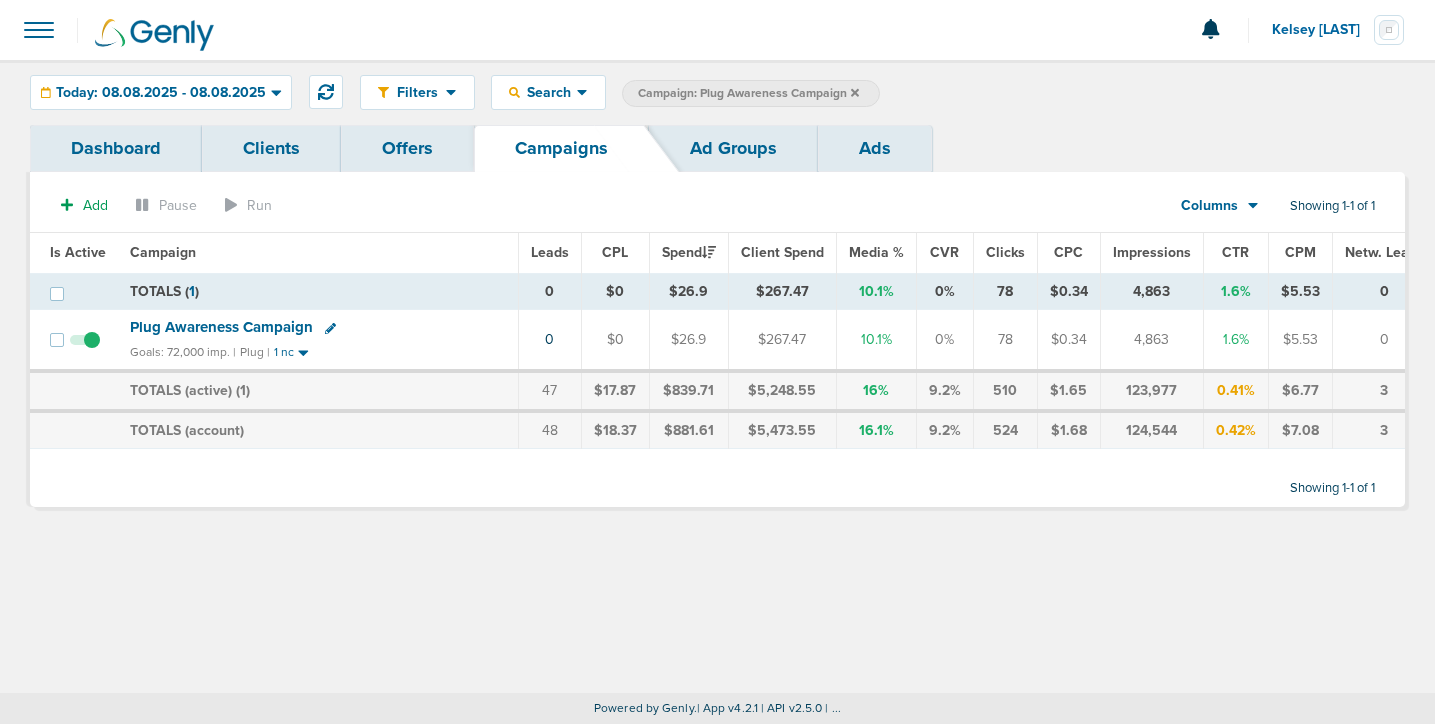 click 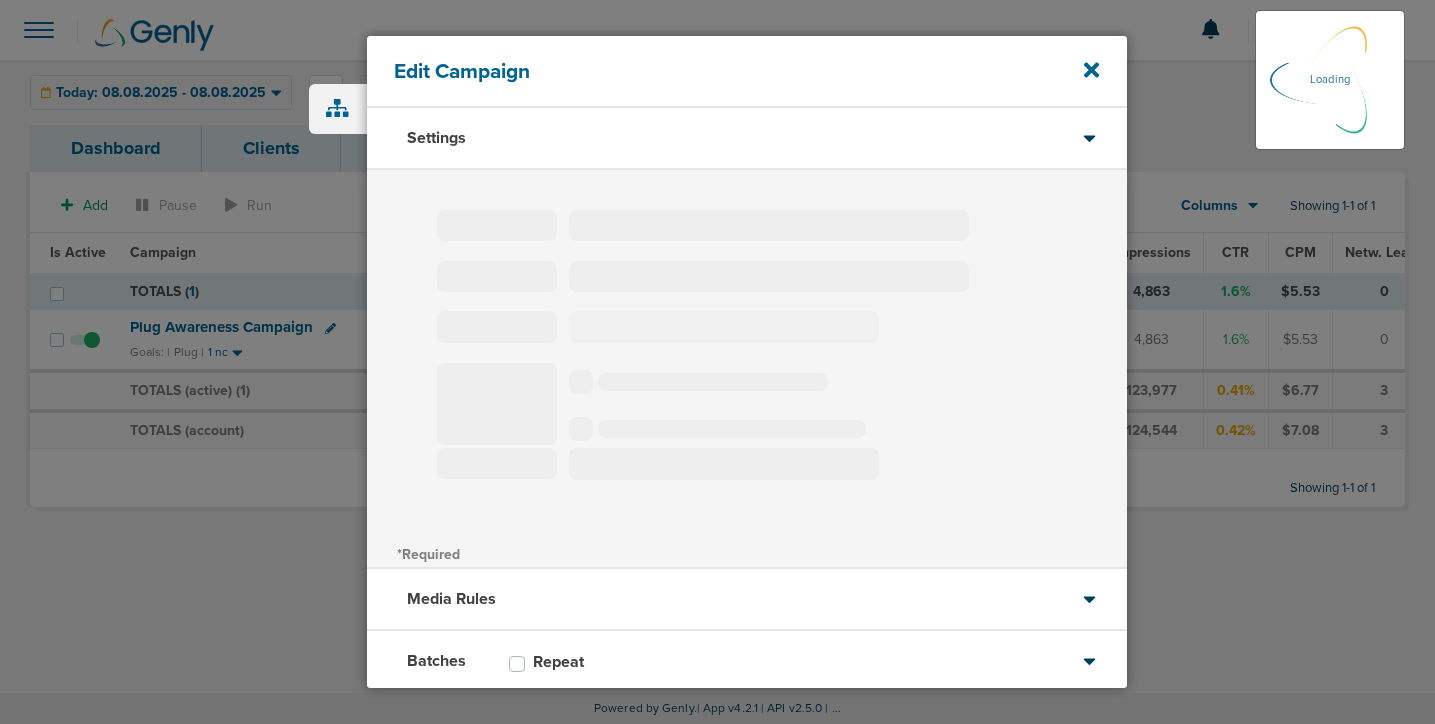 type on "Plug Awareness Campaign" 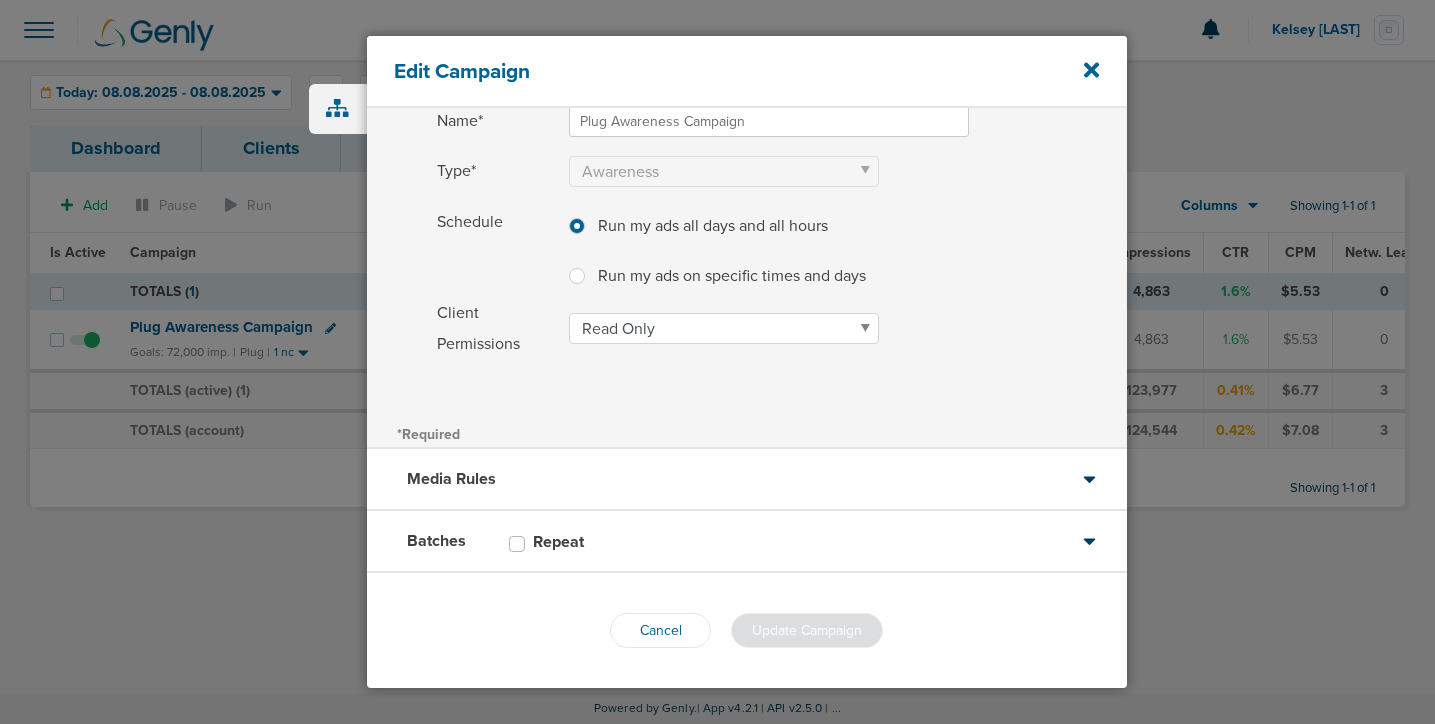 click on "Media Rules" at bounding box center (747, 480) 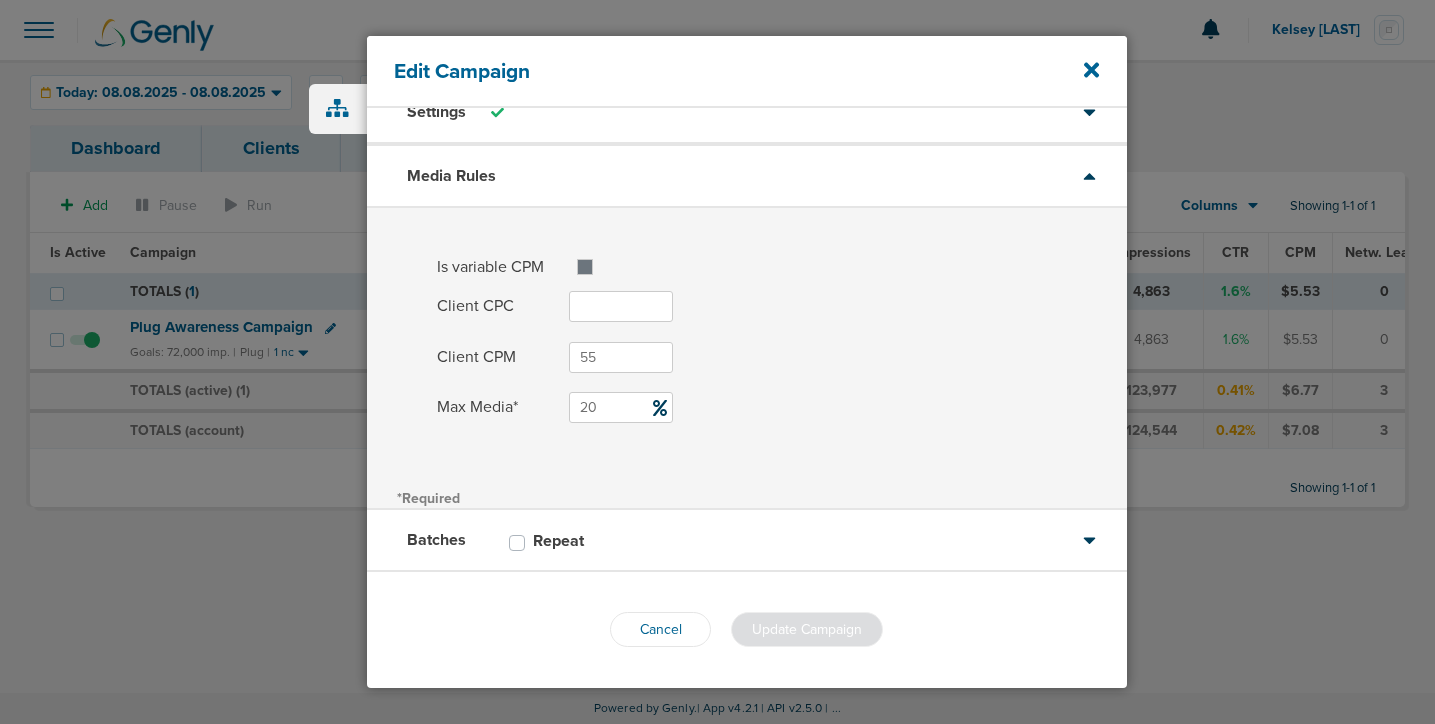 scroll, scrollTop: 26, scrollLeft: 0, axis: vertical 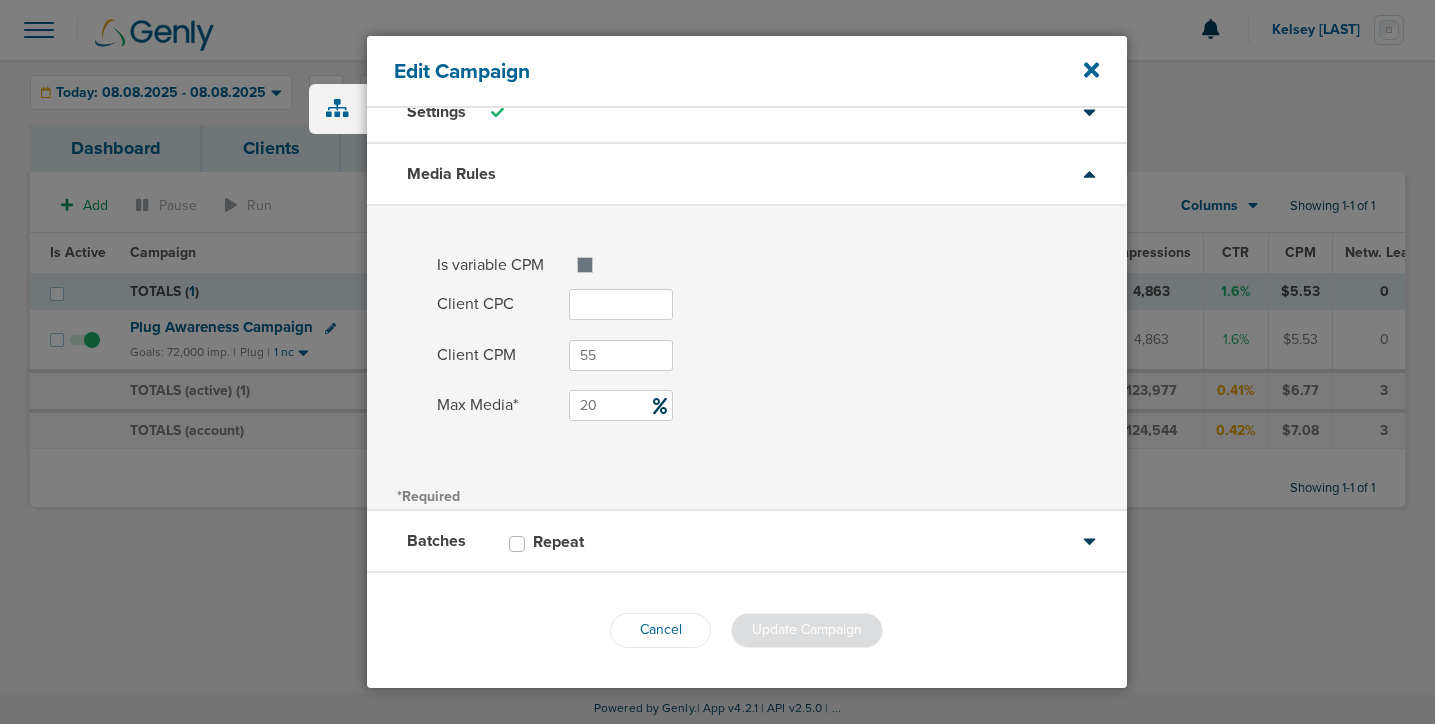 click on "20" at bounding box center [621, 405] 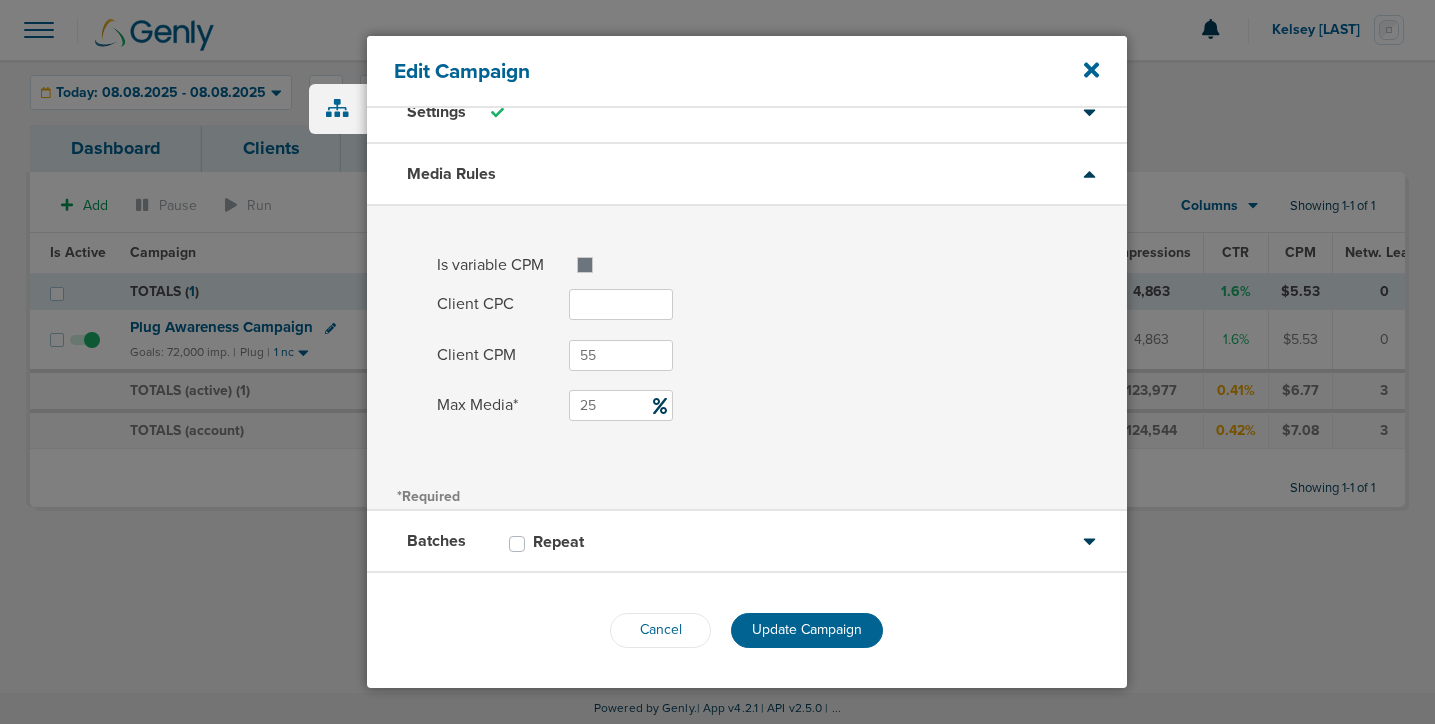 type on "25" 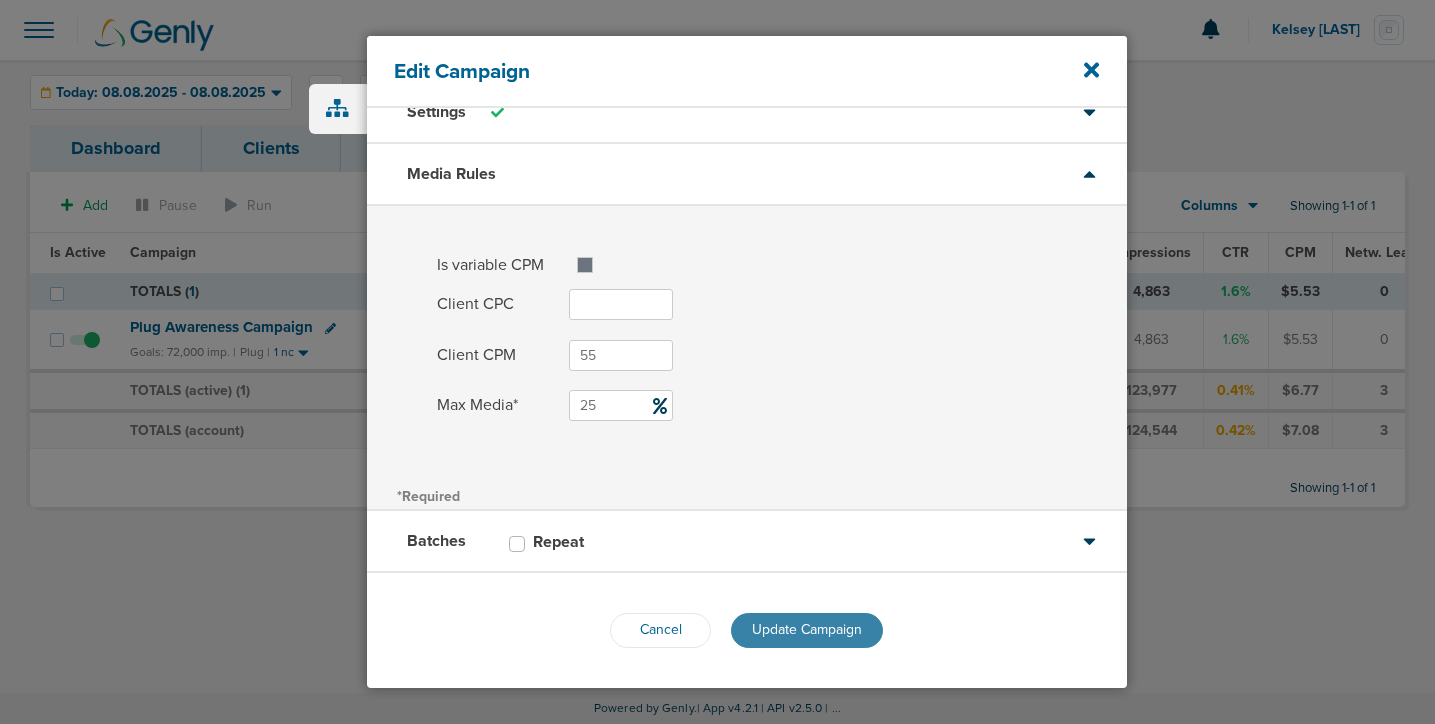 click on "Update Campaign" at bounding box center [807, 630] 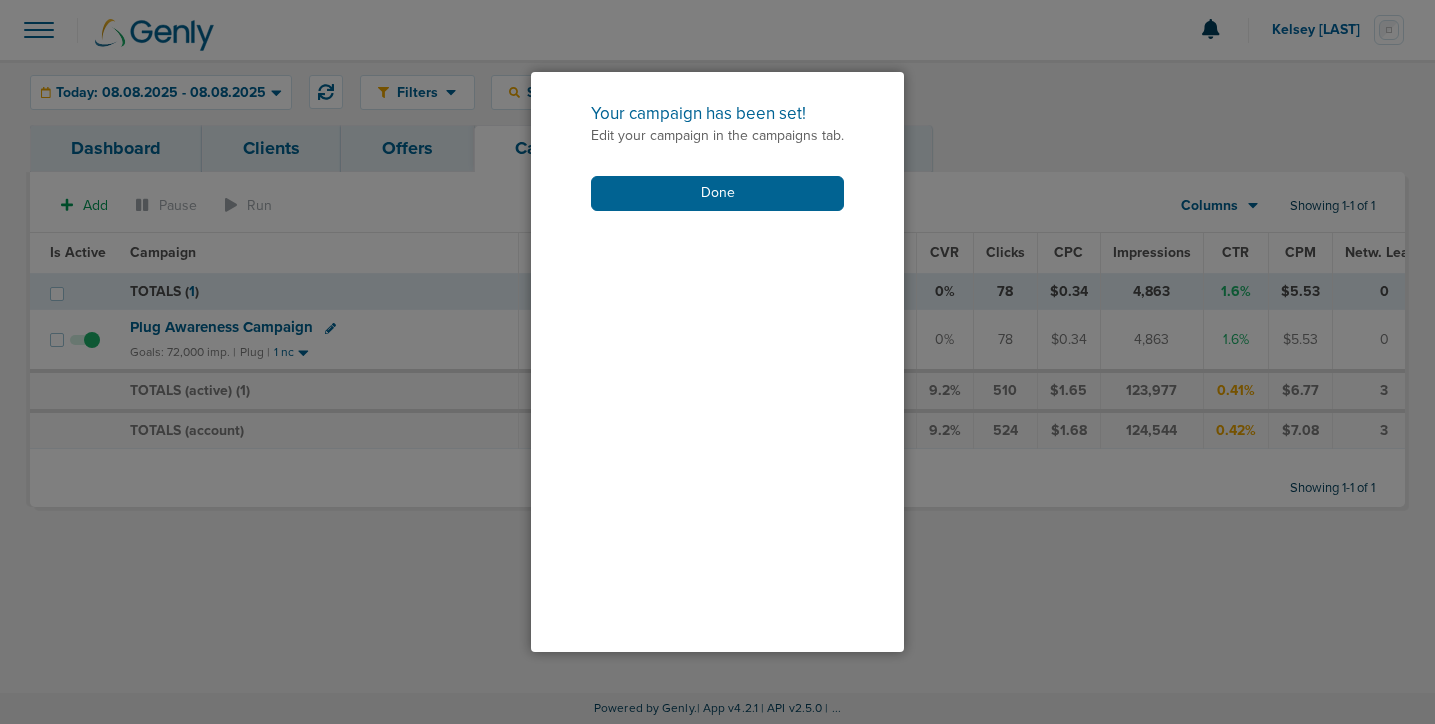 click on "Your campaign has been set!   Edit your campaign in the campaigns tab.
Done" at bounding box center (717, 156) 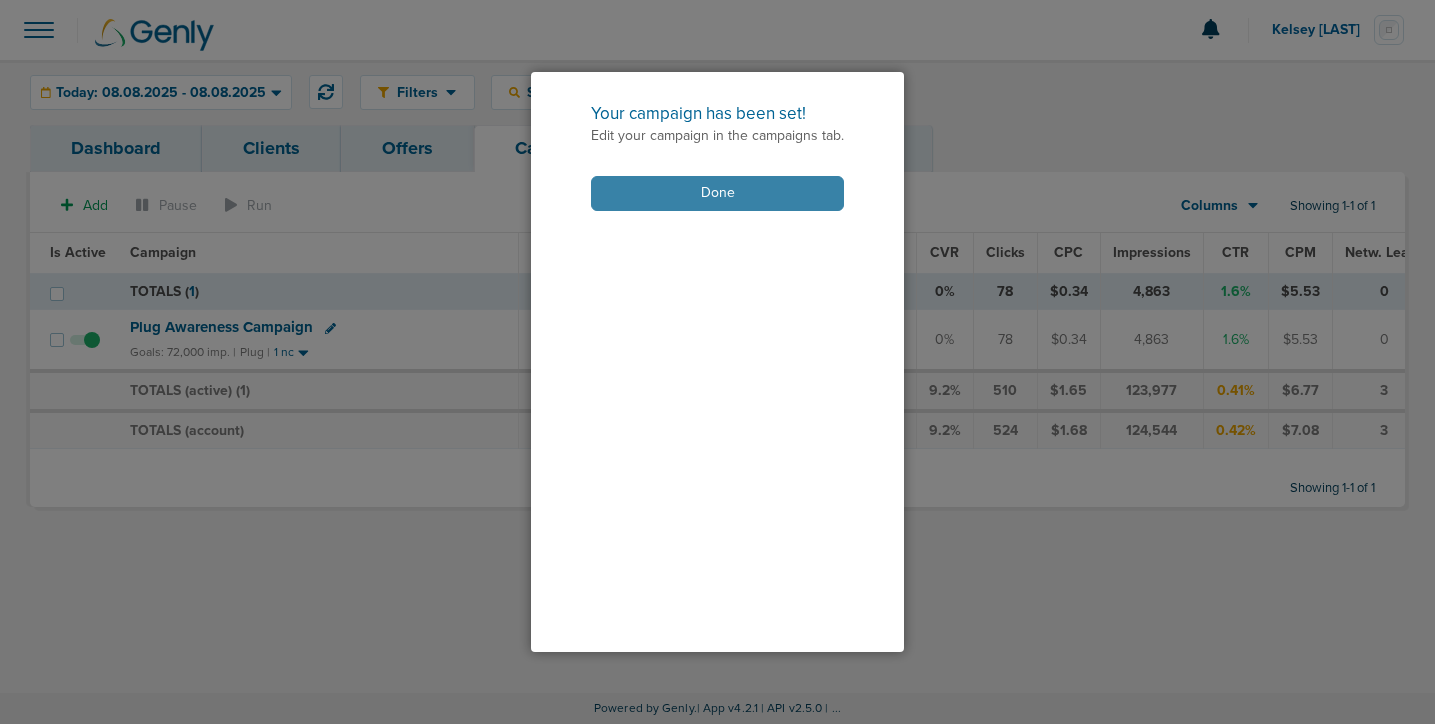 click on "Done" at bounding box center [717, 193] 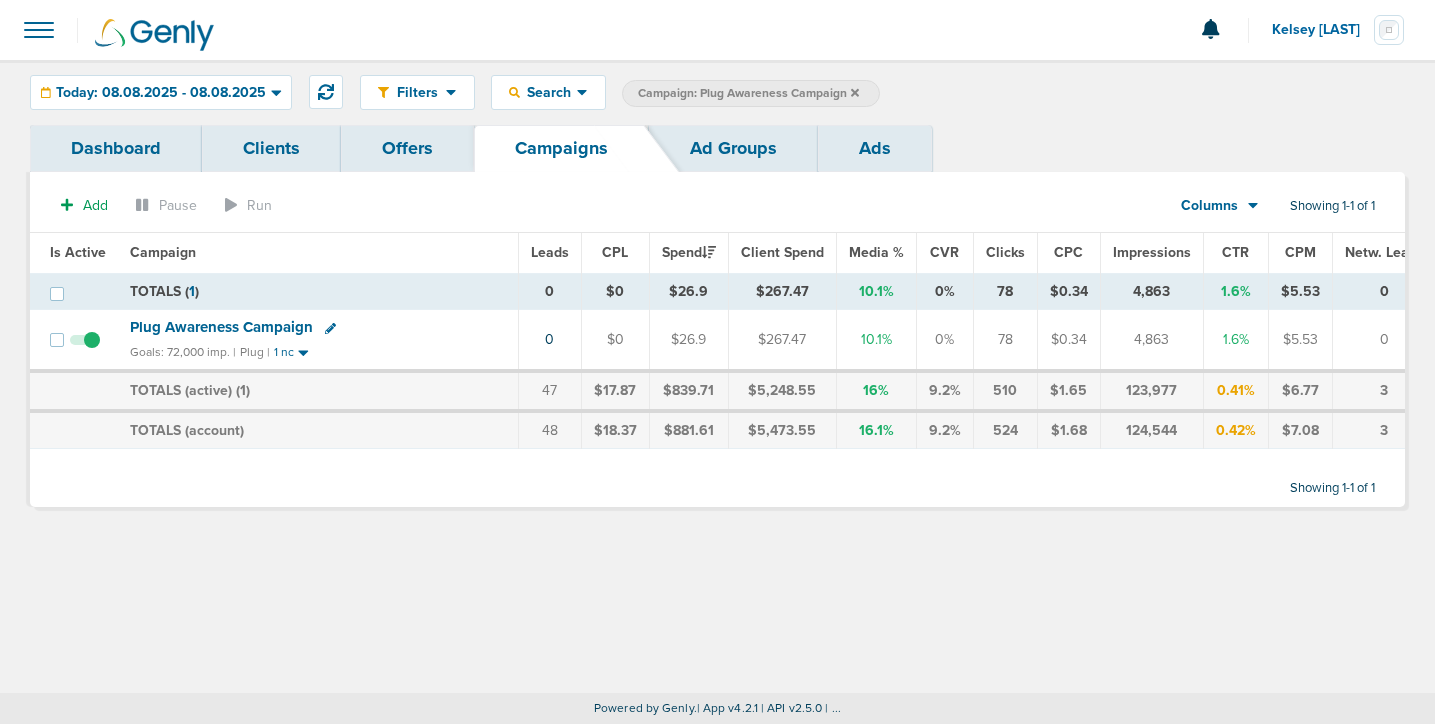 click on "Plug Awareness Campaign" at bounding box center [221, 327] 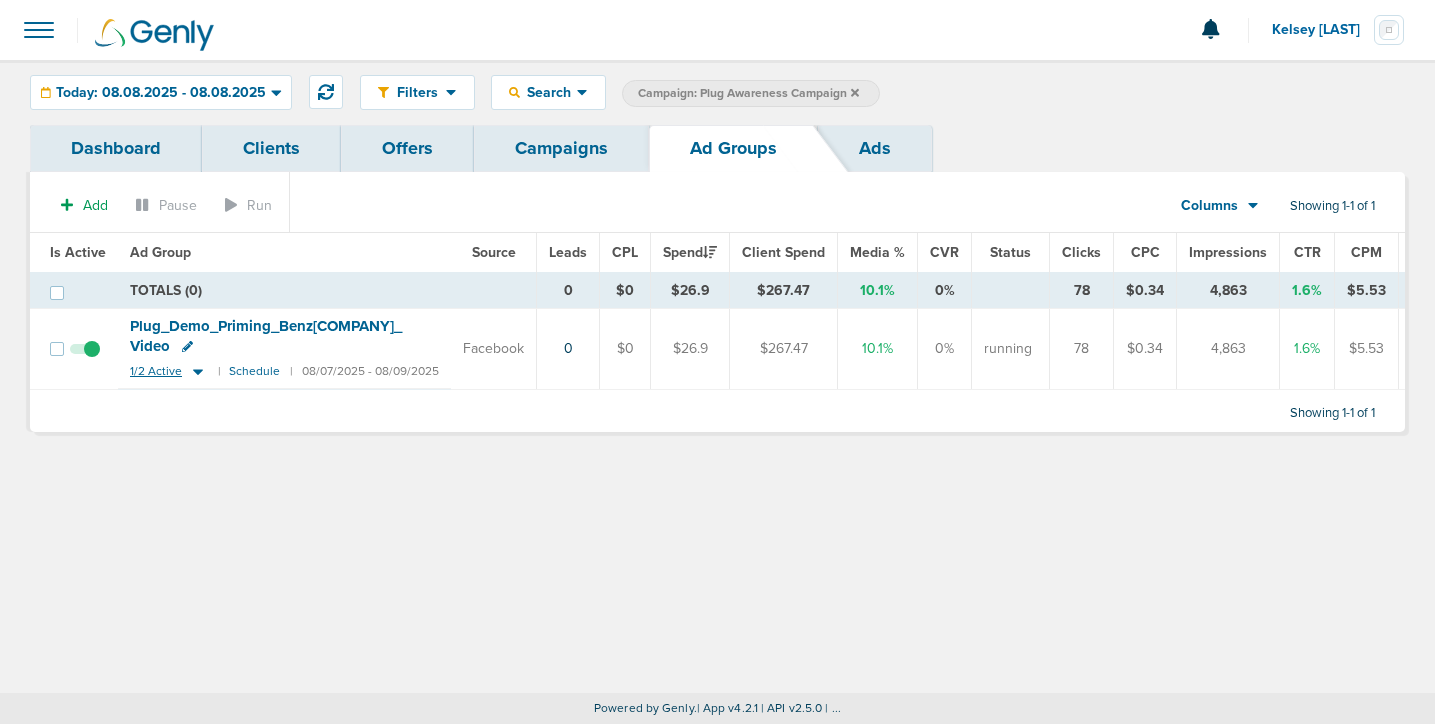 click 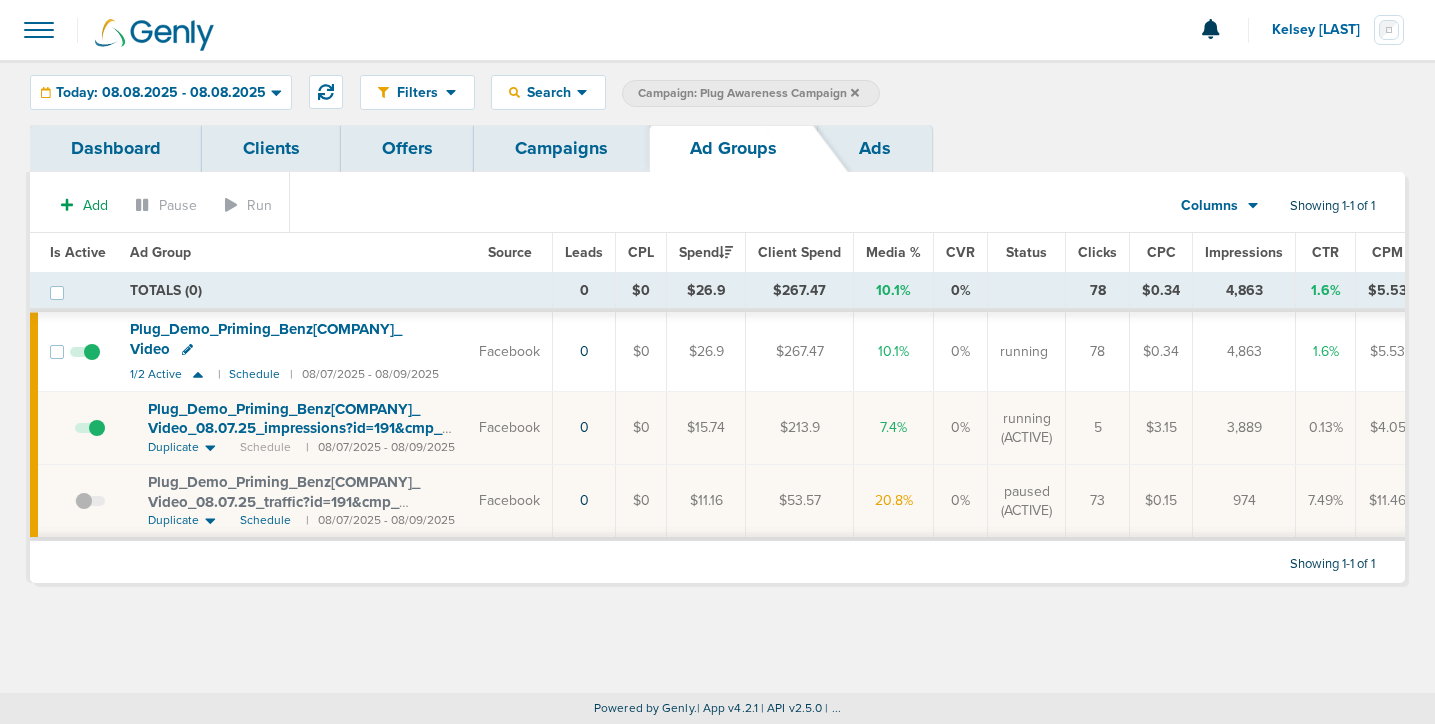 click at bounding box center (90, 511) 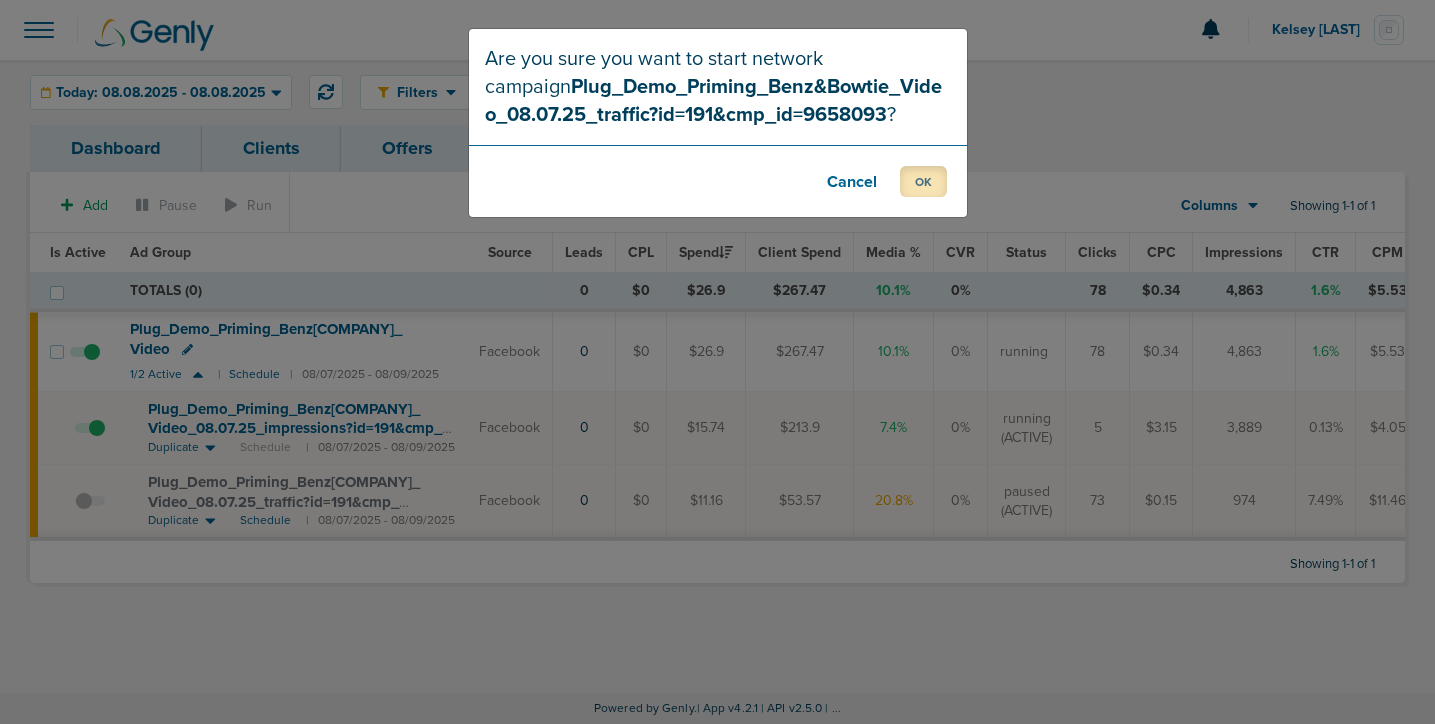 click on "OK" at bounding box center (923, 181) 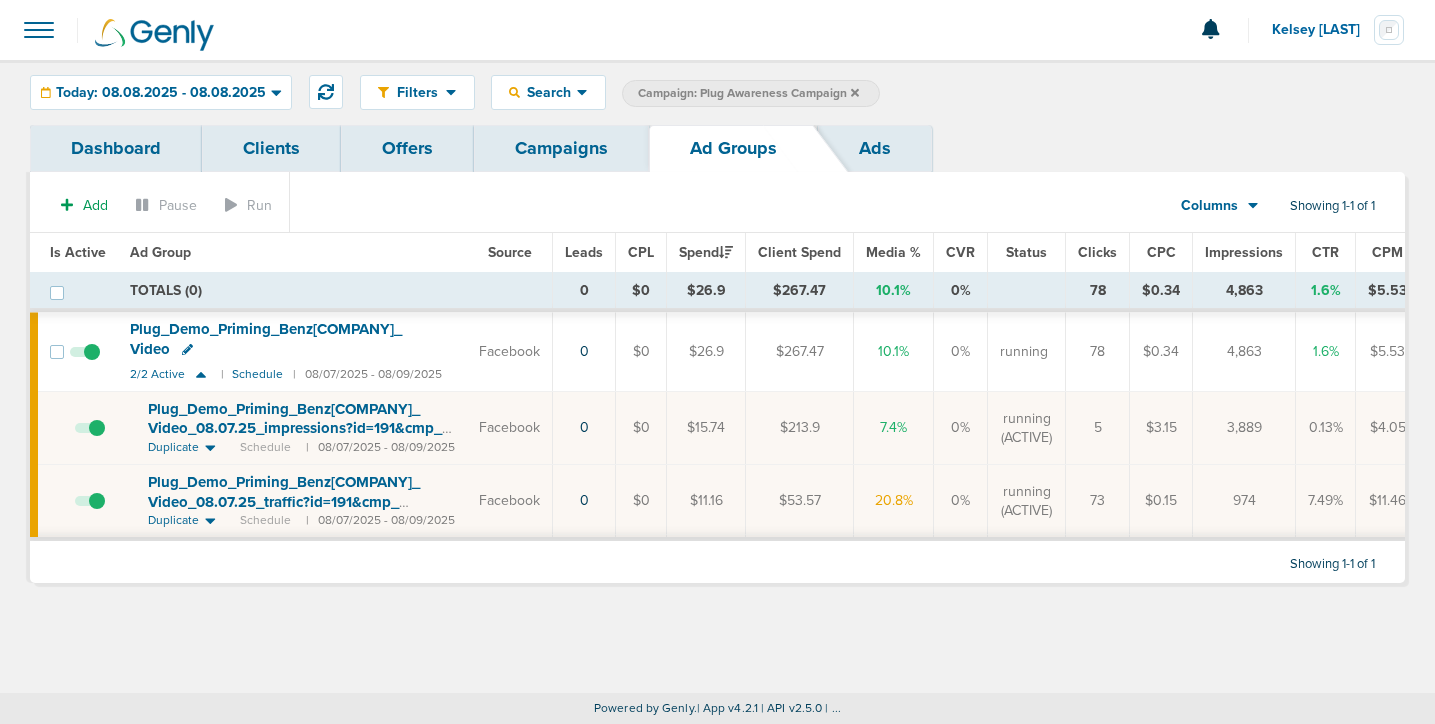 click on "Campaigns" at bounding box center (561, 148) 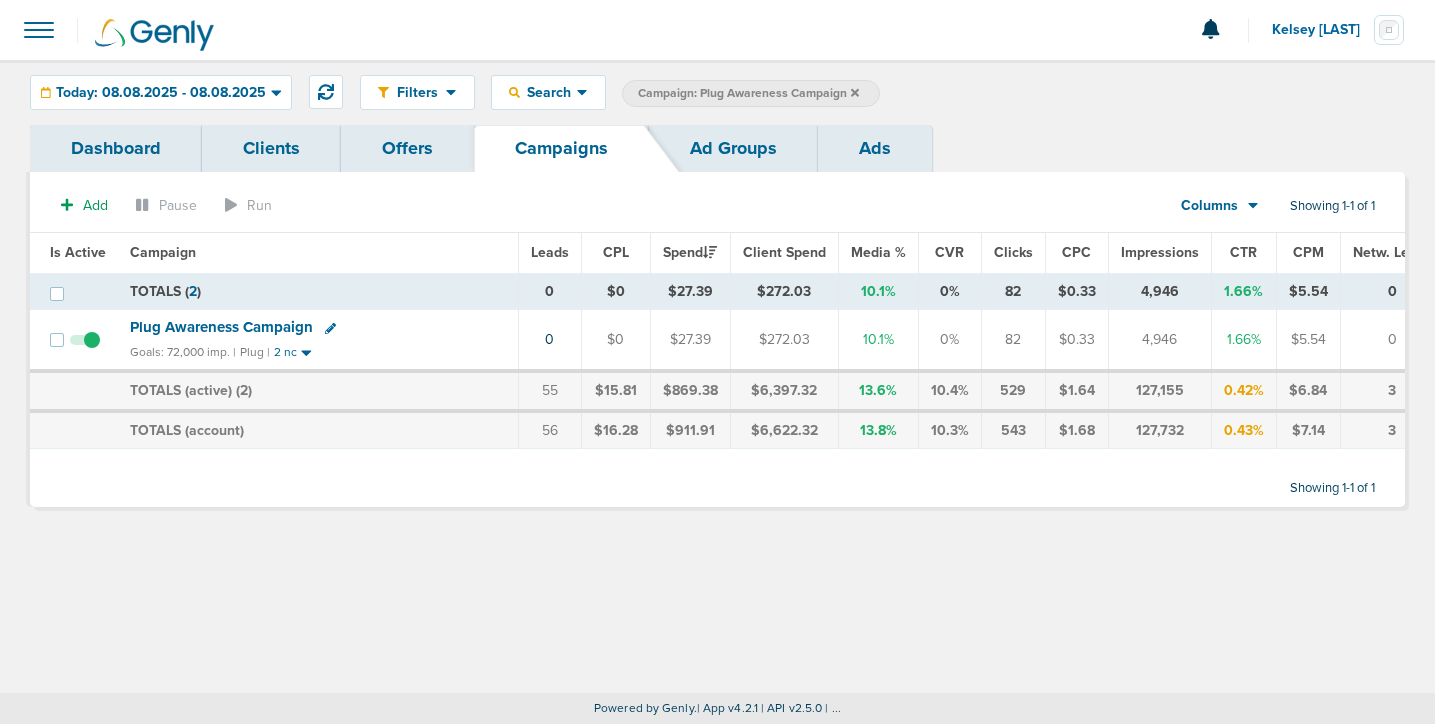 click 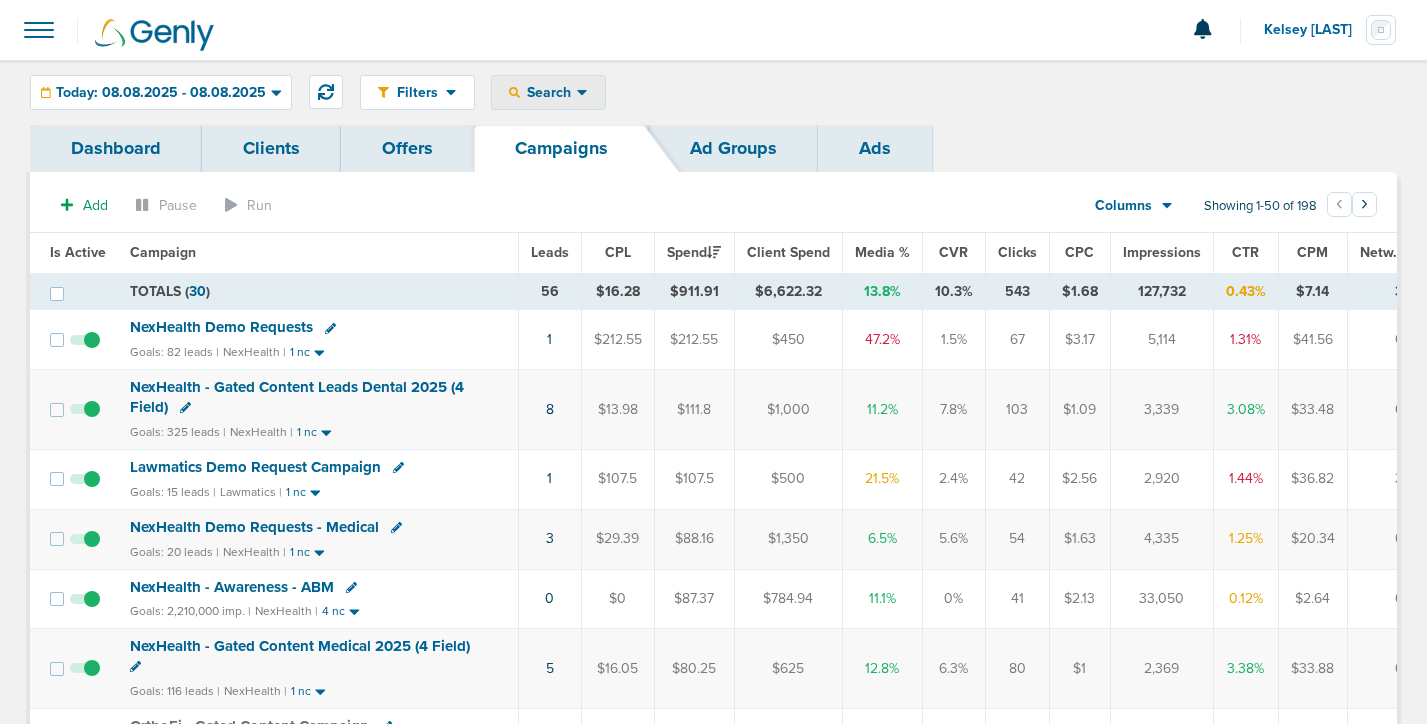 click on "Search" at bounding box center [548, 92] 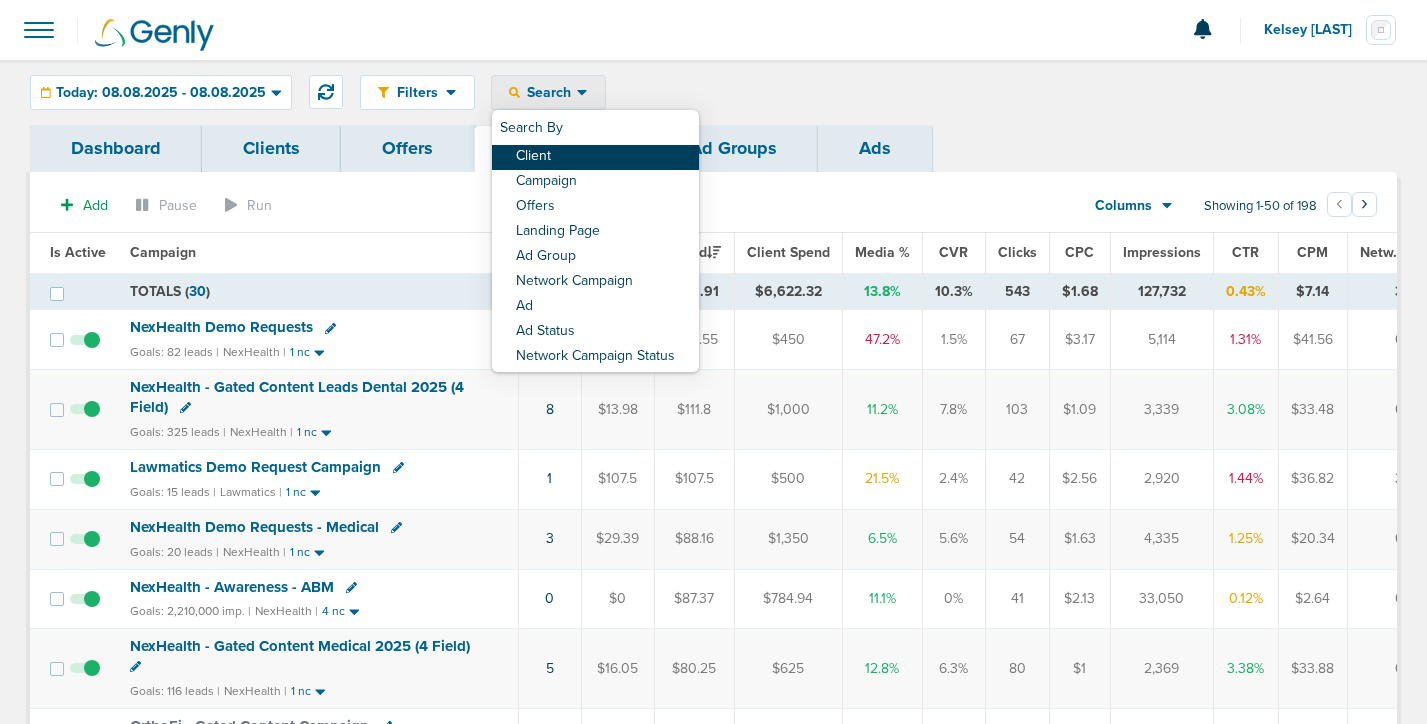 click on "Client" at bounding box center (595, 157) 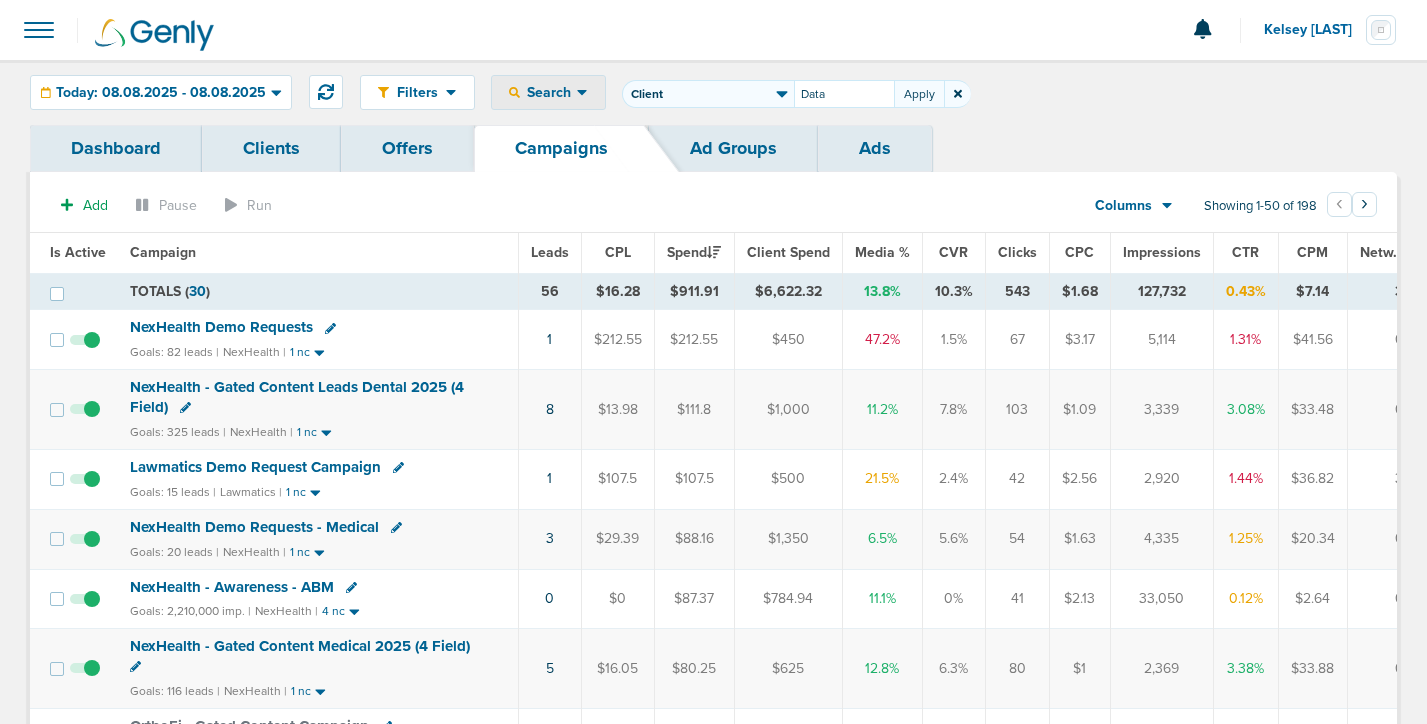 type on "Data" 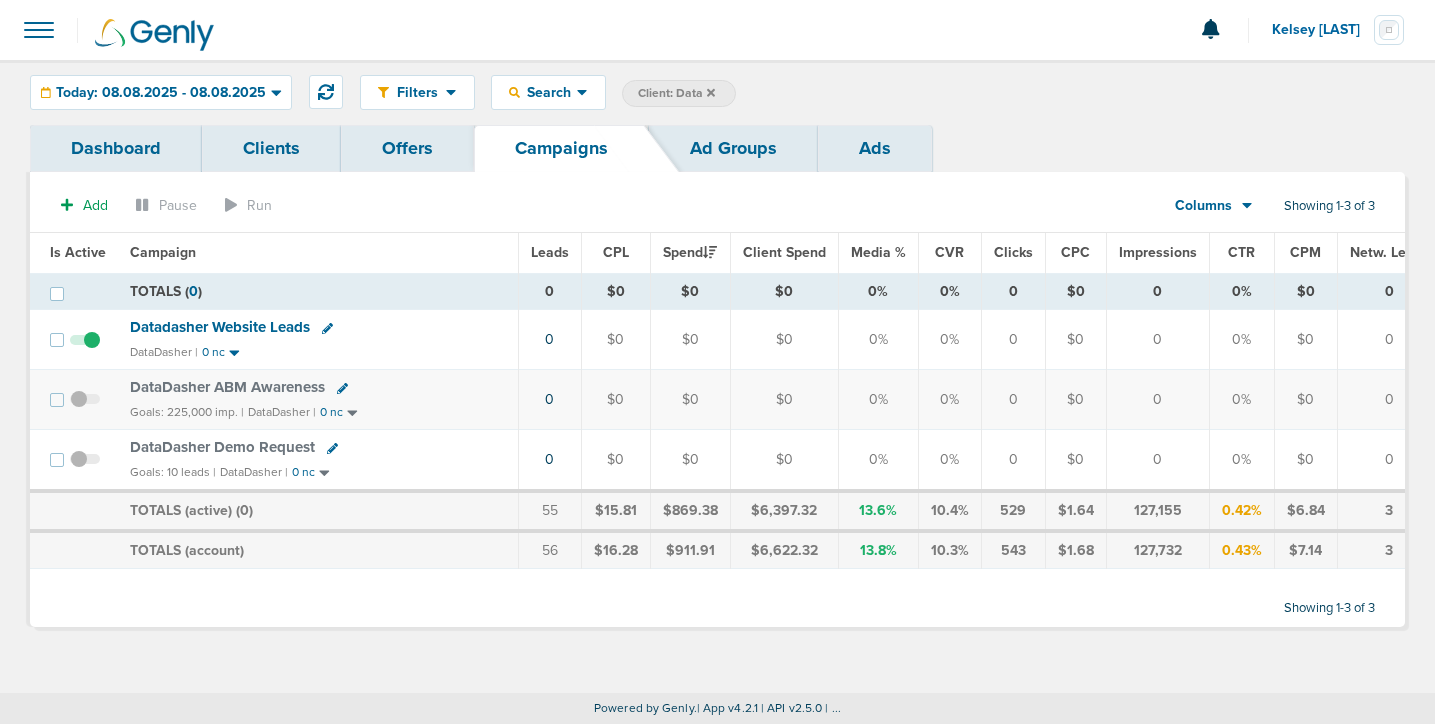 click on "Offers" at bounding box center (407, 148) 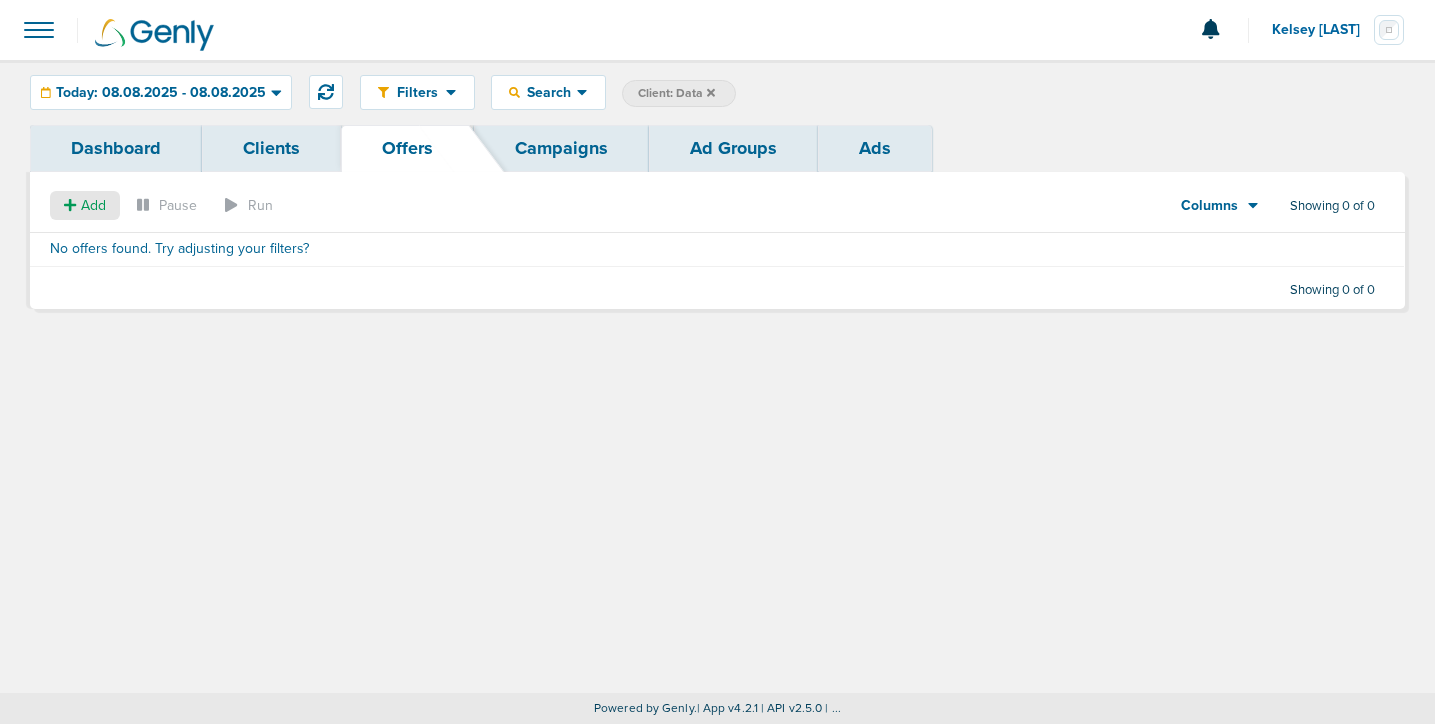 click on "Add" at bounding box center [93, 205] 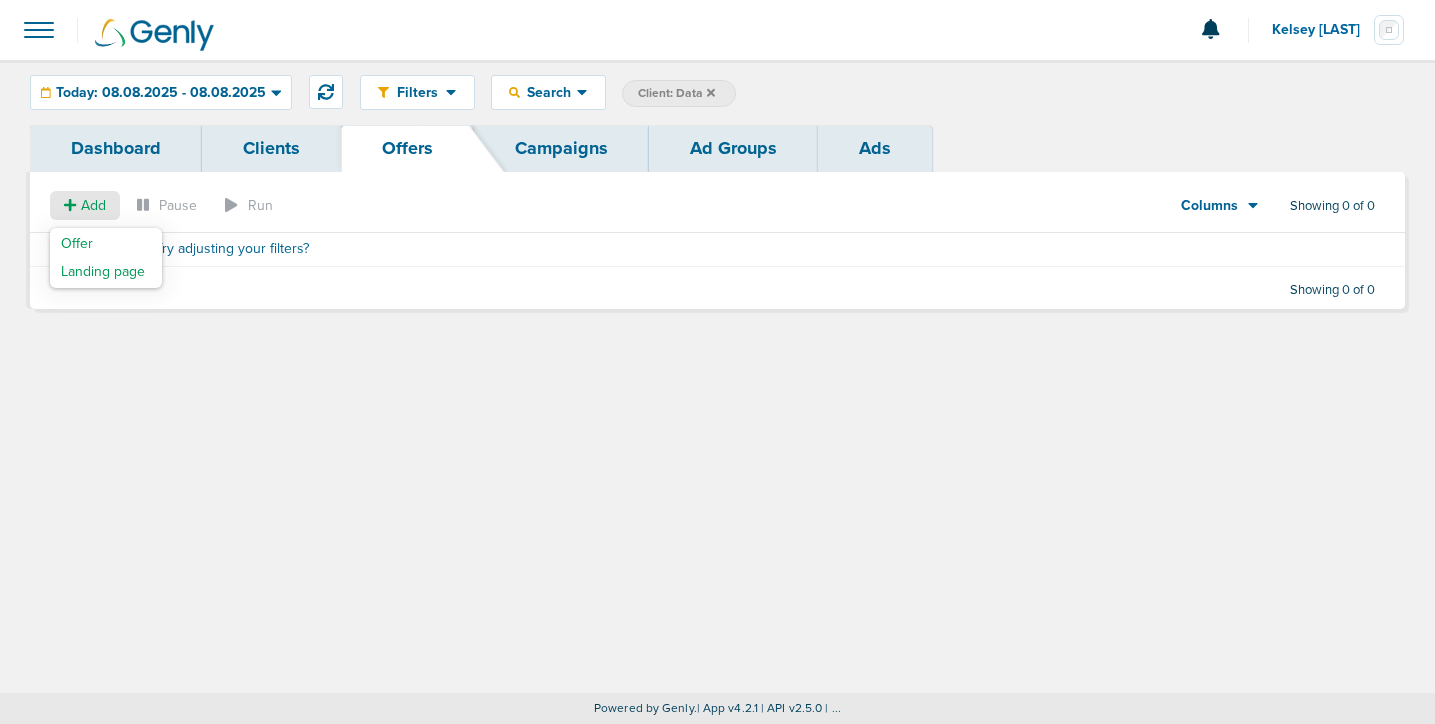 click on "Offer   Landing page" at bounding box center (106, 258) 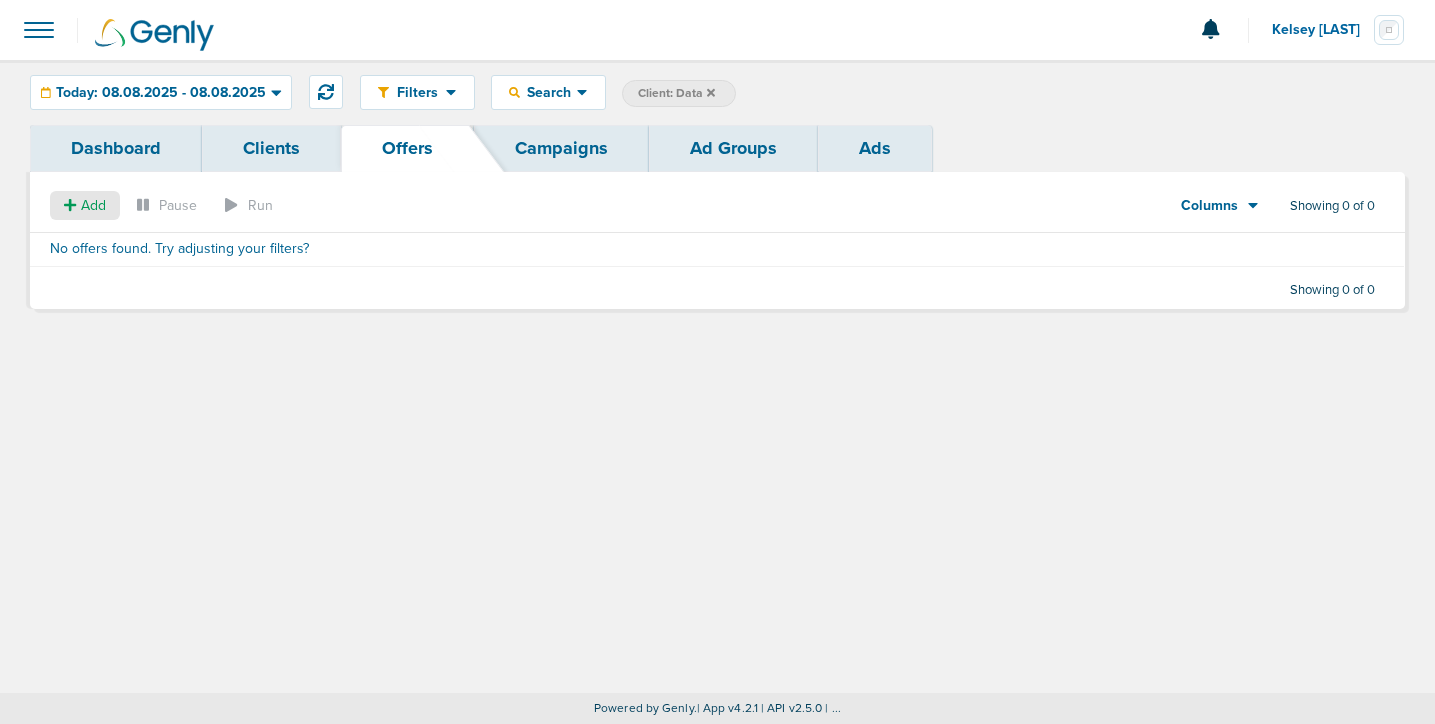 click on "Add" at bounding box center (84, 205) 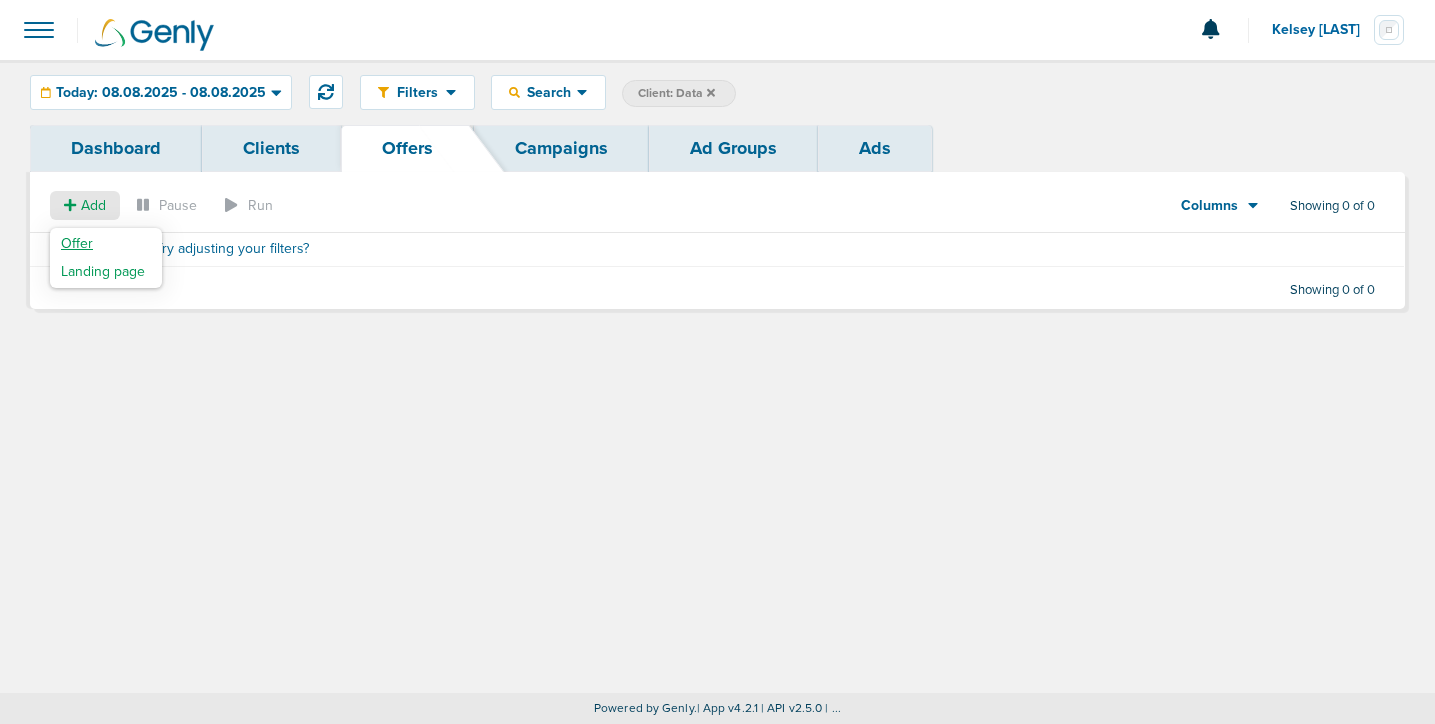 click on "Offer" at bounding box center (77, 243) 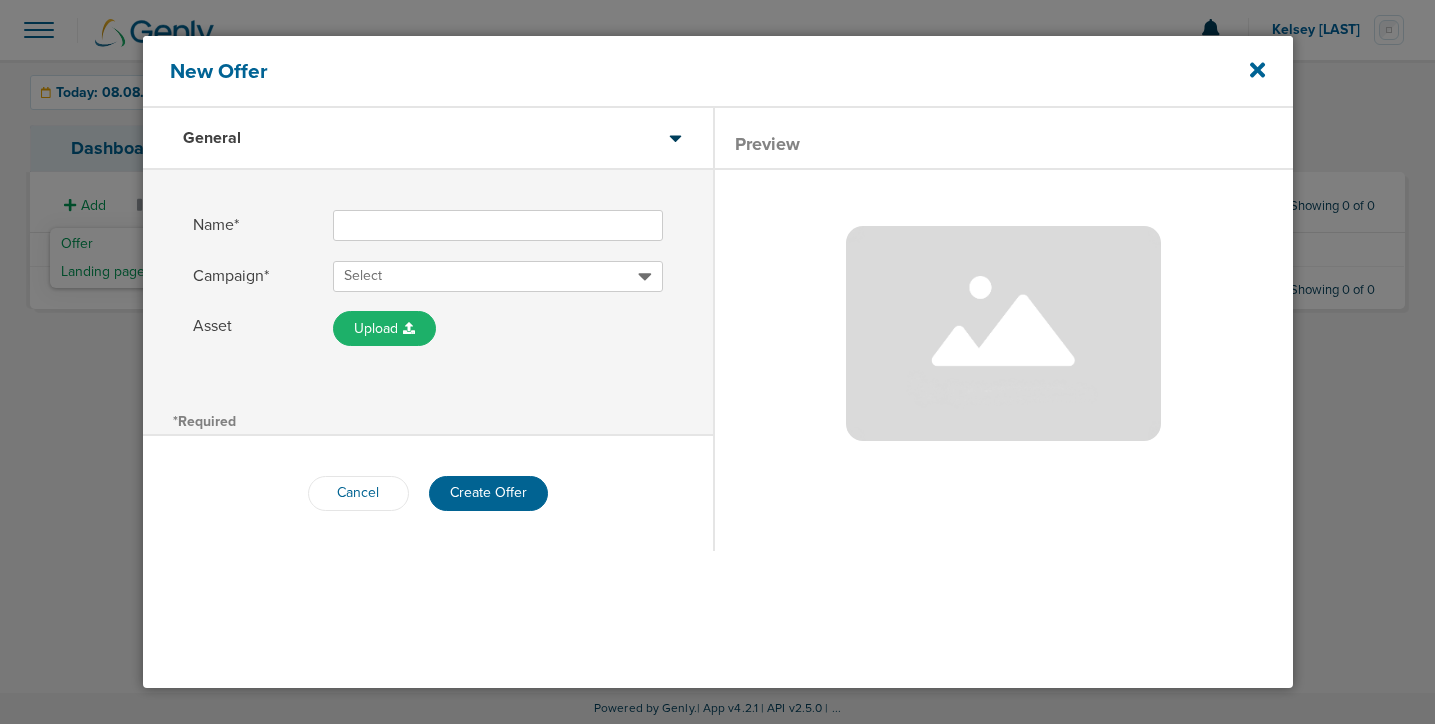 click on "Name*" at bounding box center [498, 225] 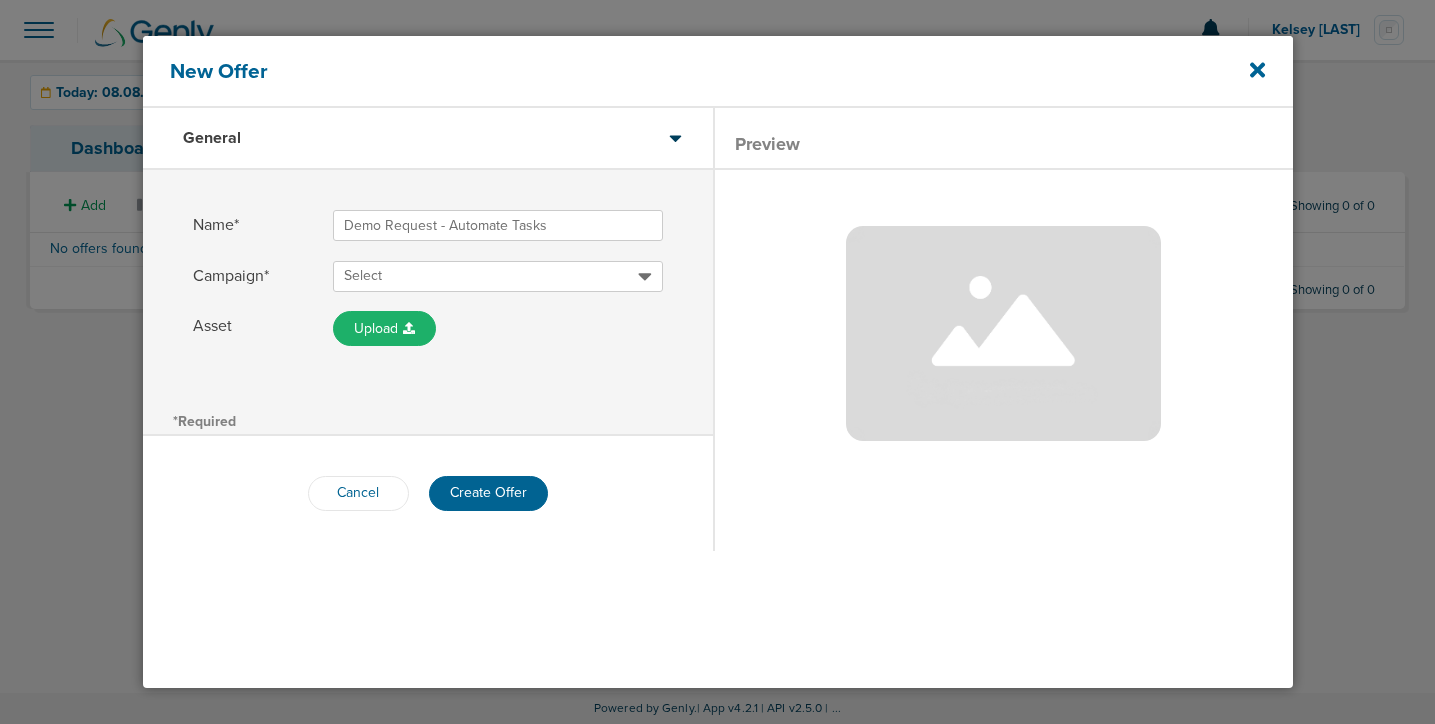 type on "Demo Request - Automate Tasks" 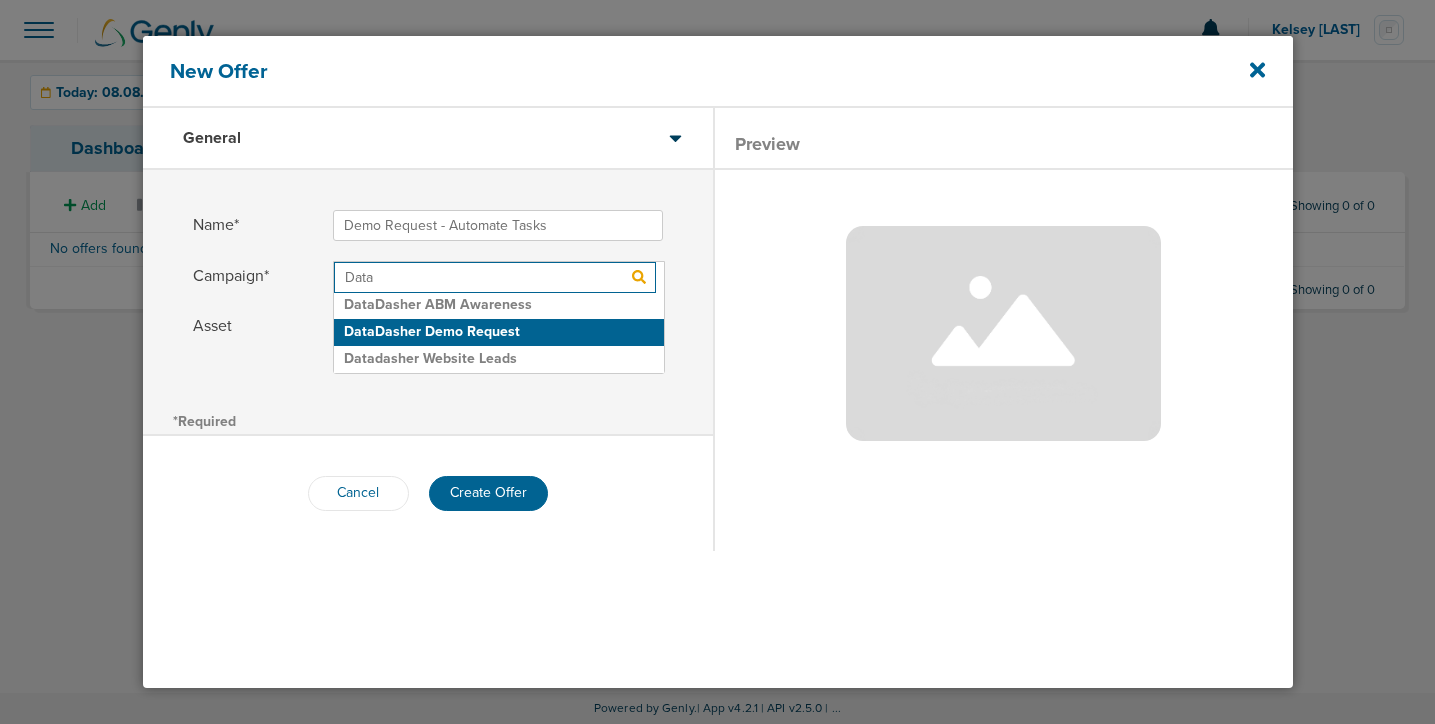 type on "Data" 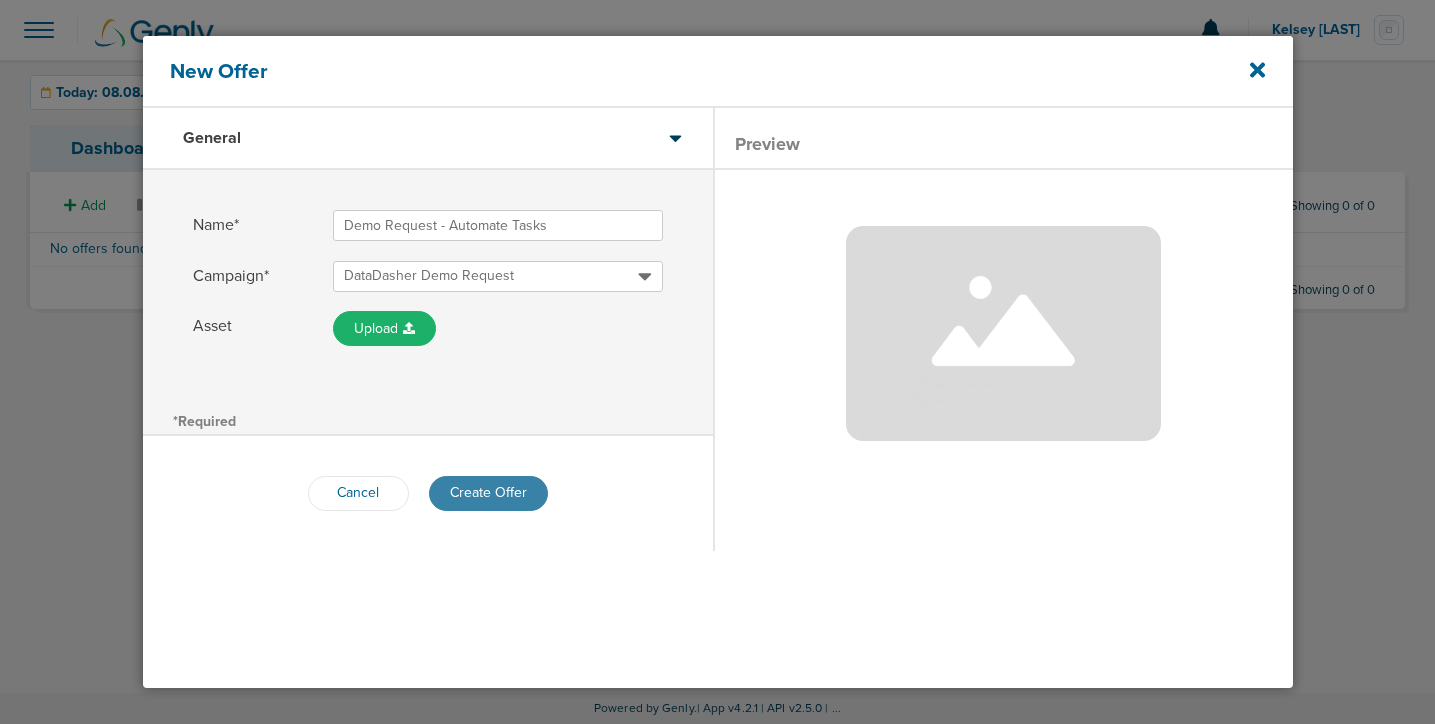 click on "Create Offer" at bounding box center [488, 493] 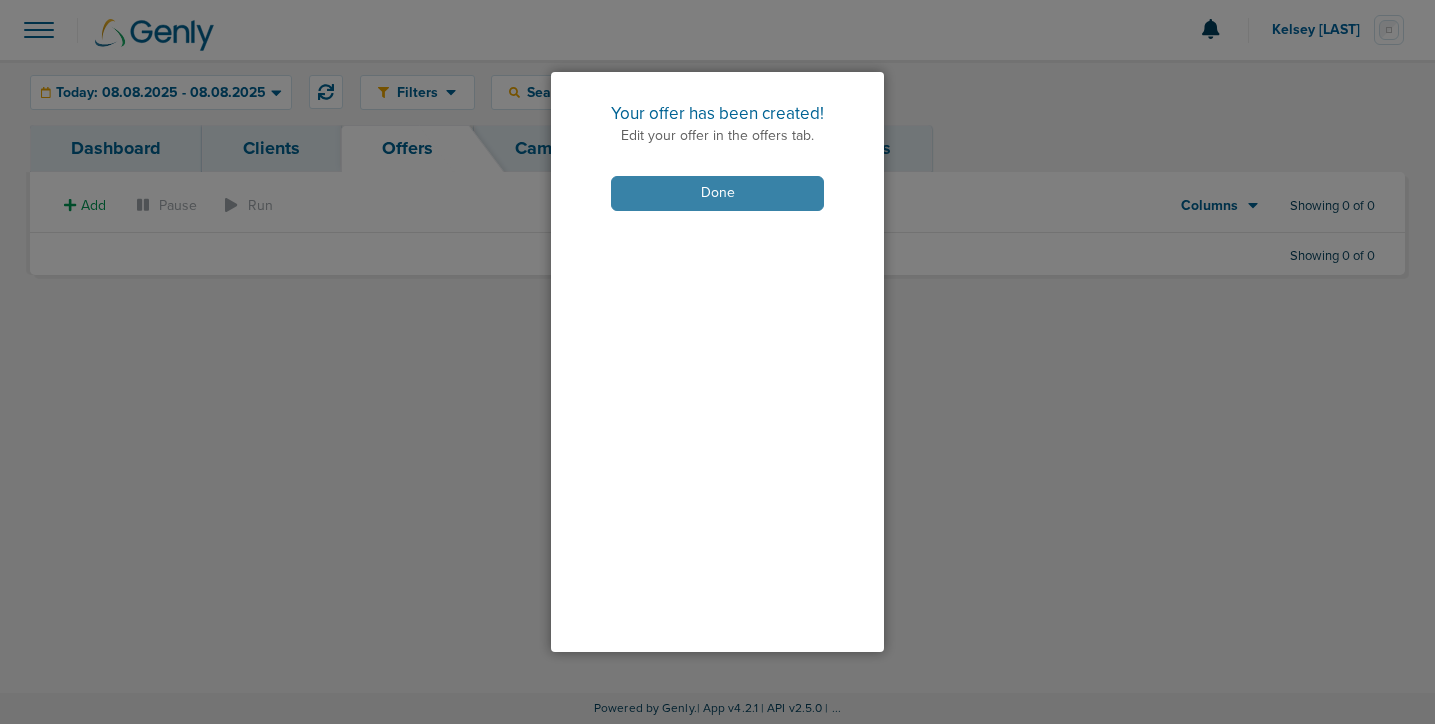 click on "Done" at bounding box center [717, 193] 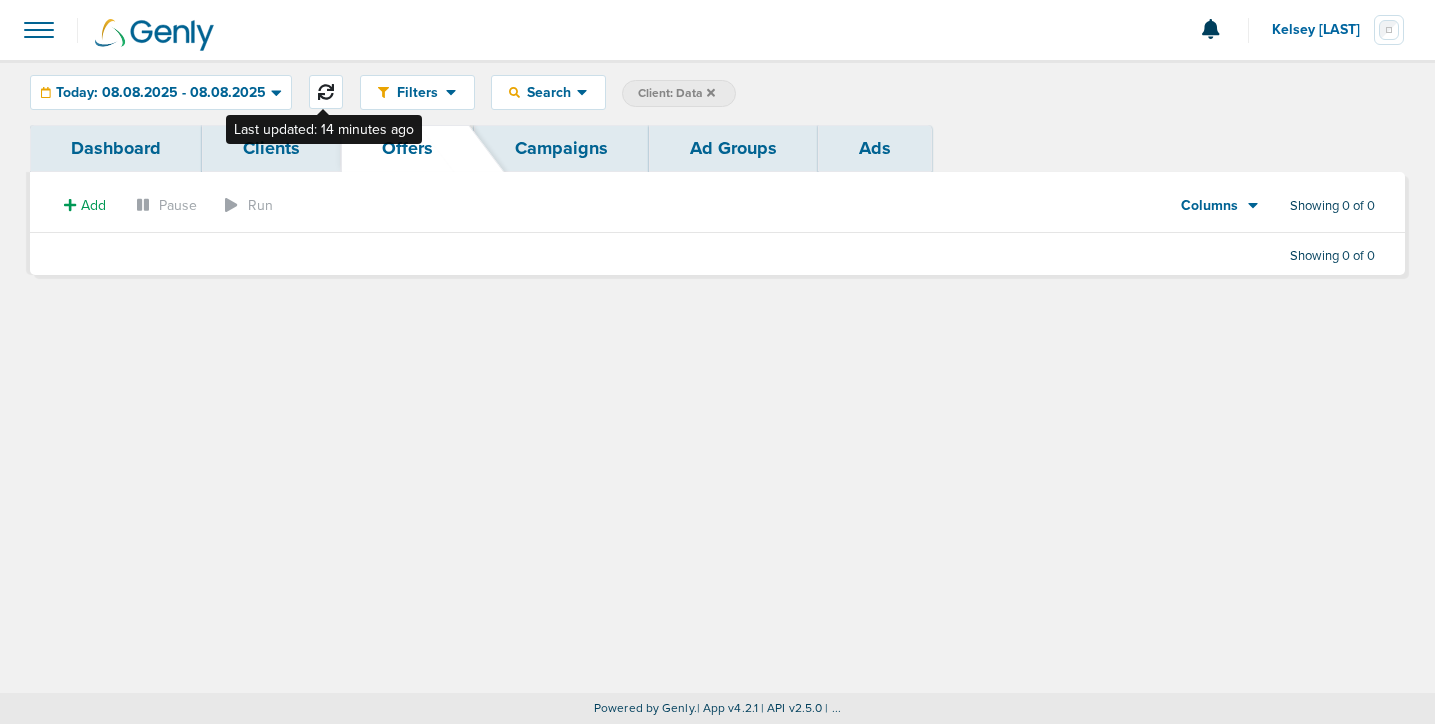 click 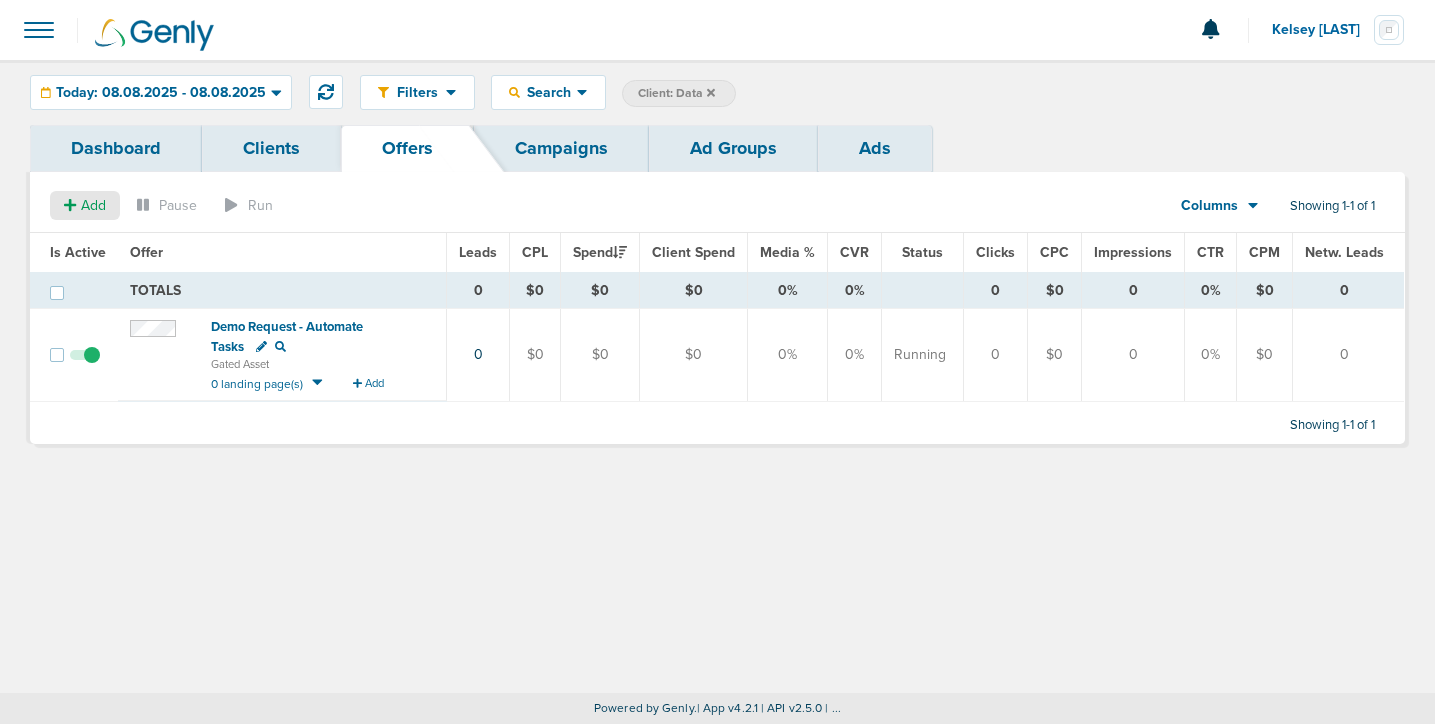 click on "Add" at bounding box center [93, 205] 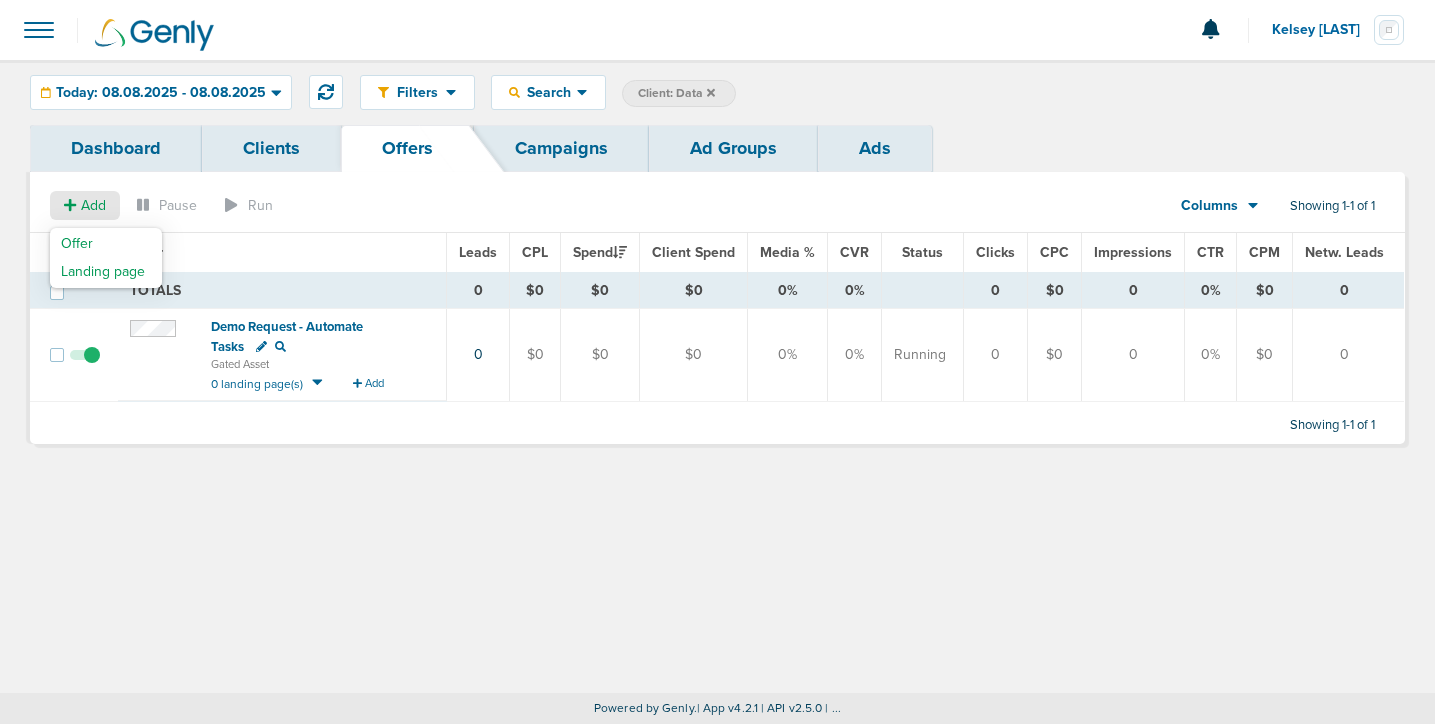 click on "Offer   Landing page" at bounding box center (106, 258) 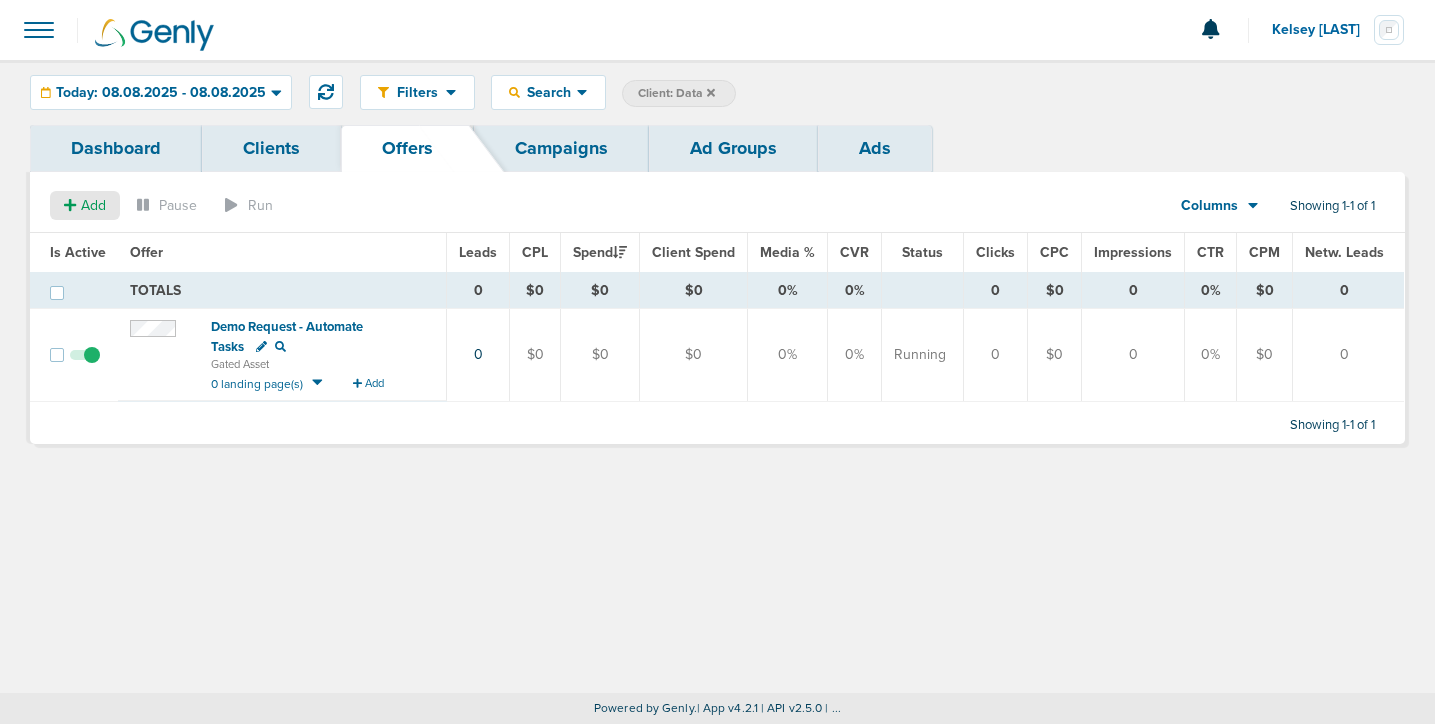 click on "Add" at bounding box center (85, 205) 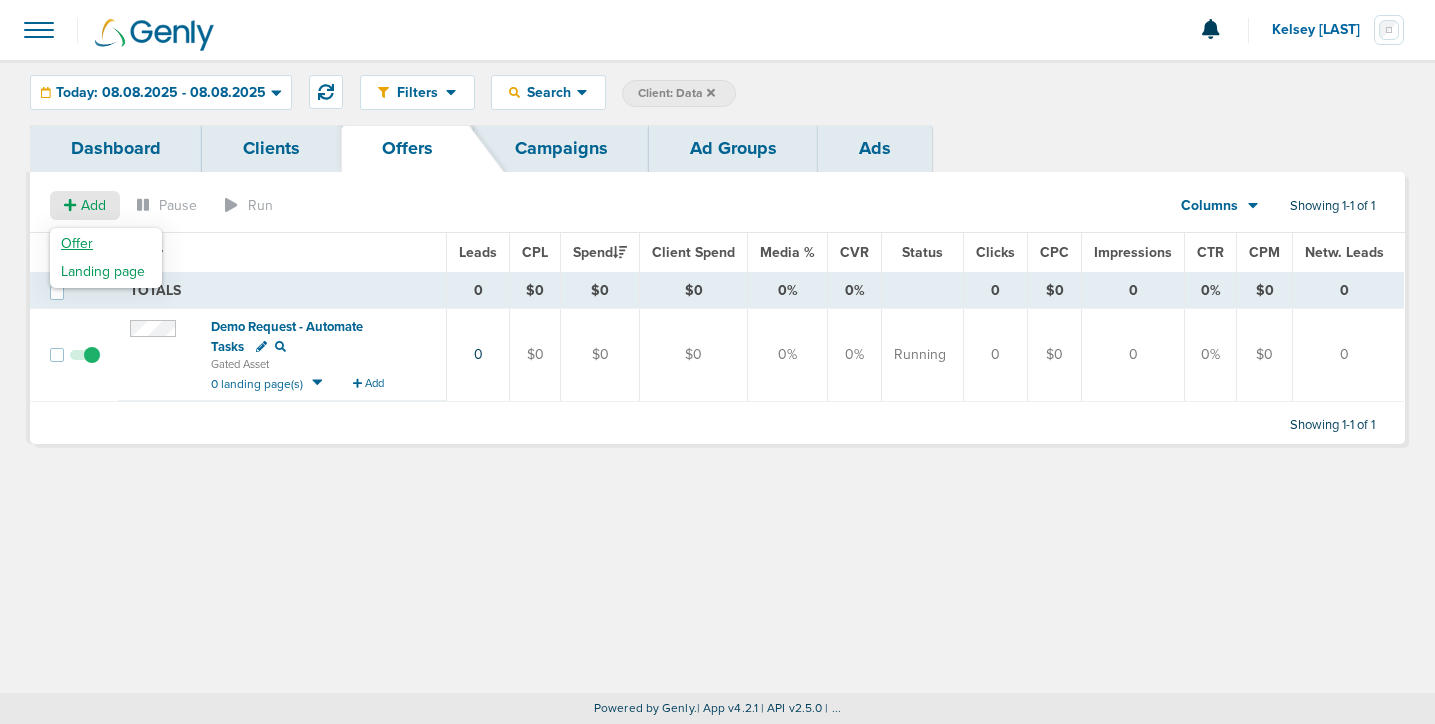 click on "Offer" at bounding box center (77, 243) 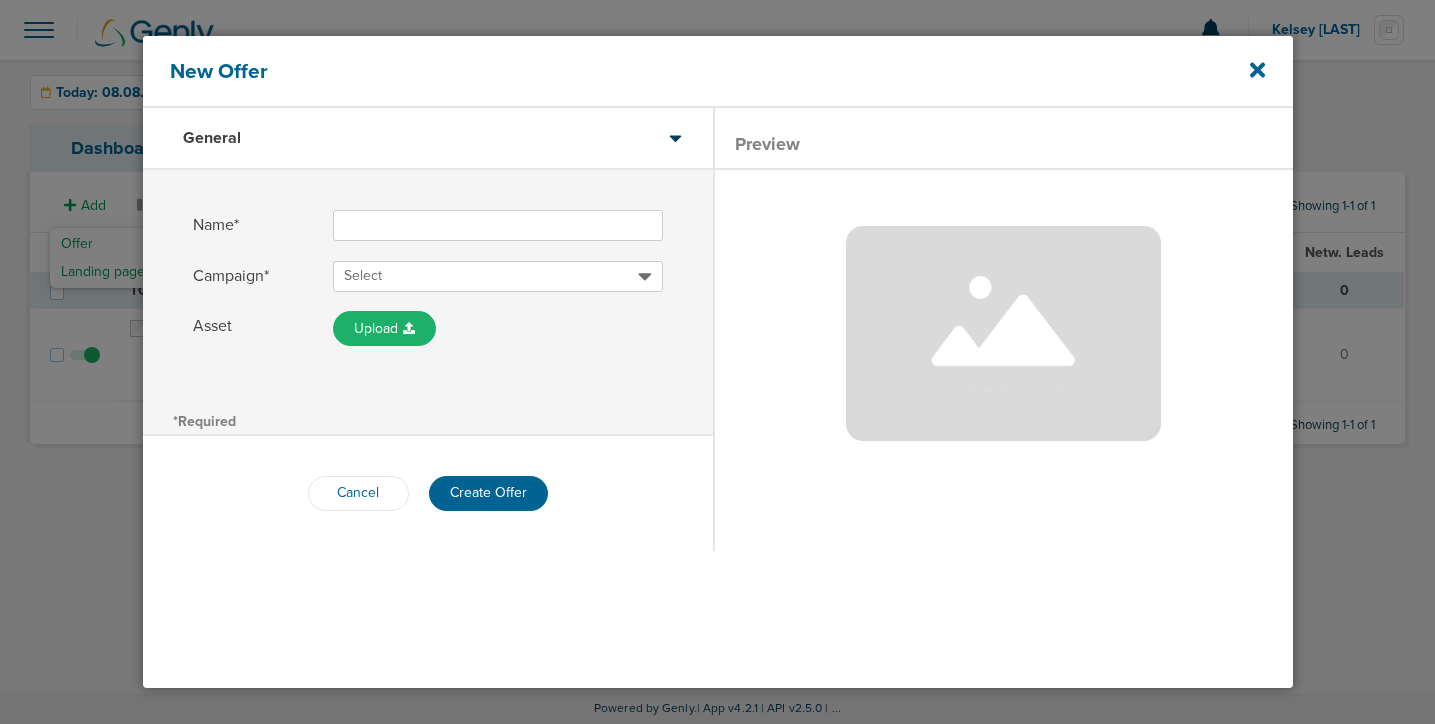 click on "Name*" at bounding box center (498, 225) 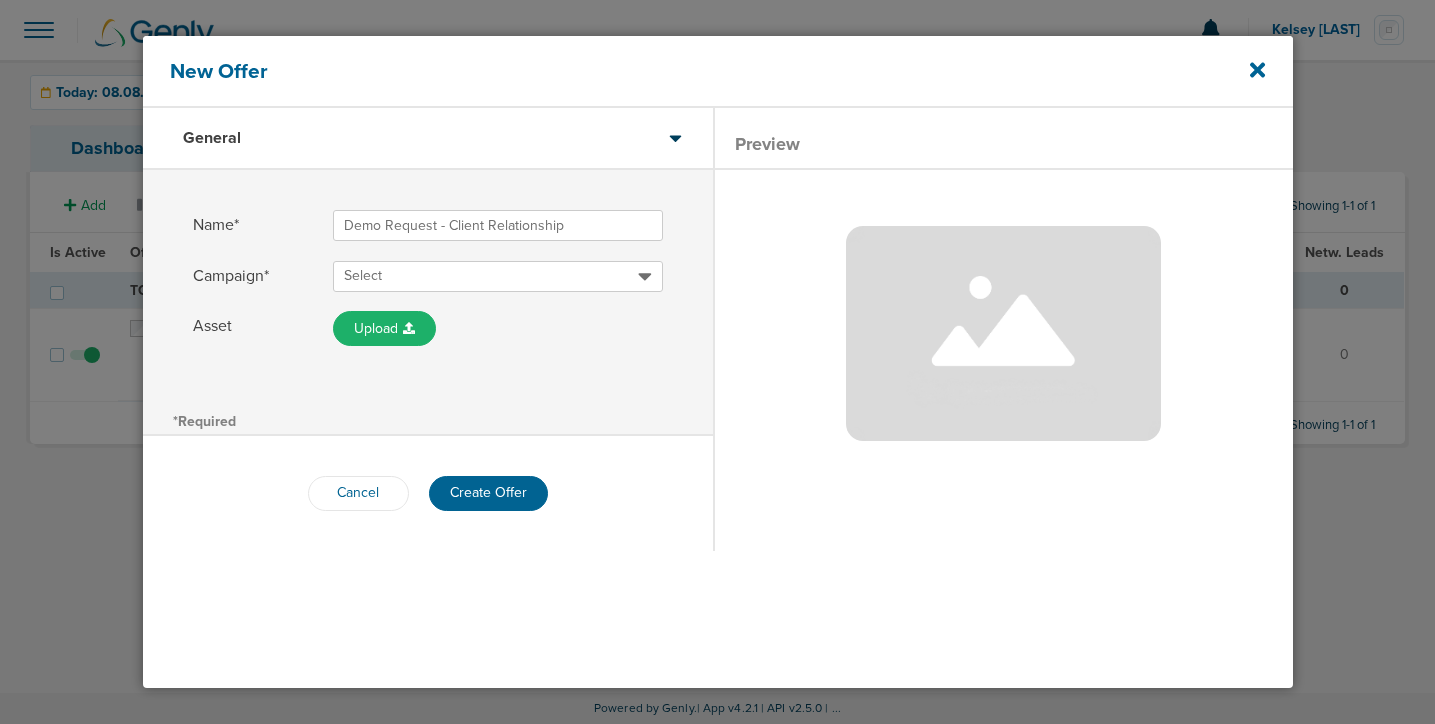 type on "Demo Request - Client Relationship" 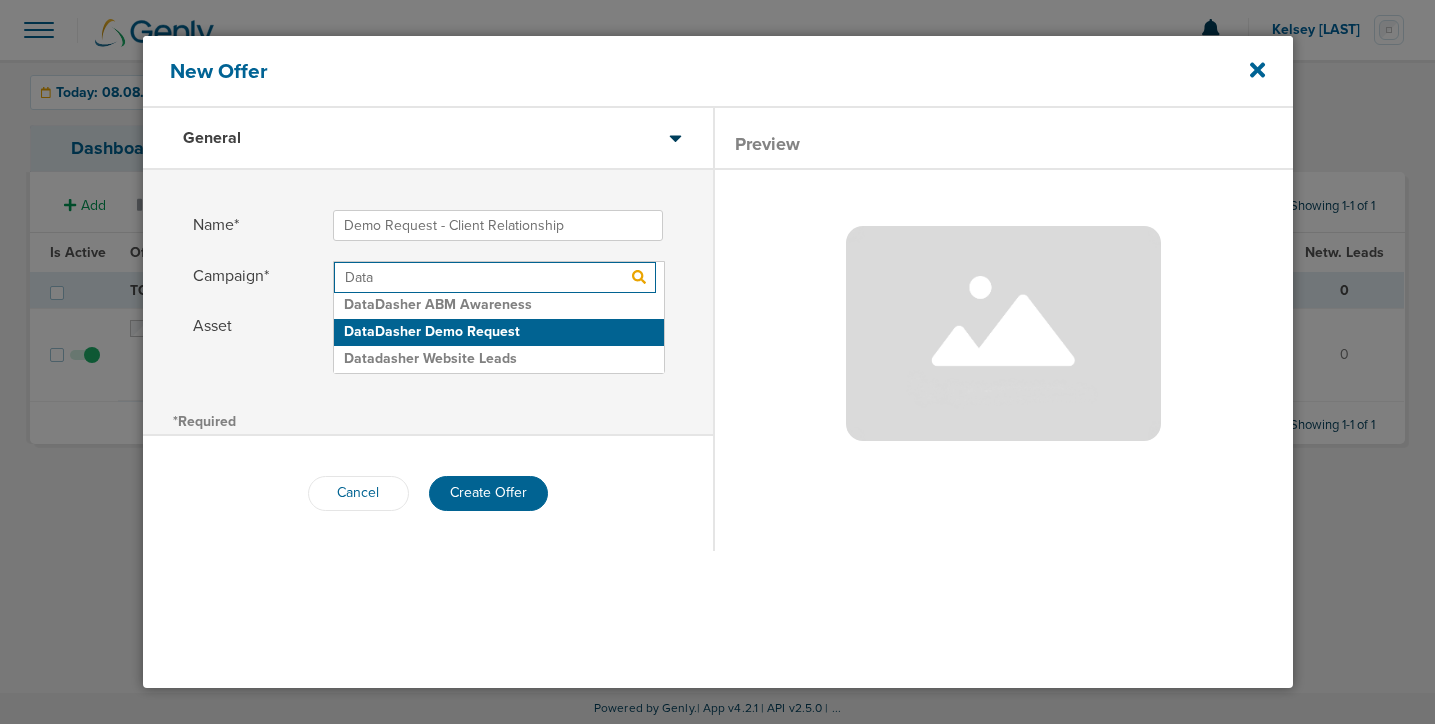 type on "Data" 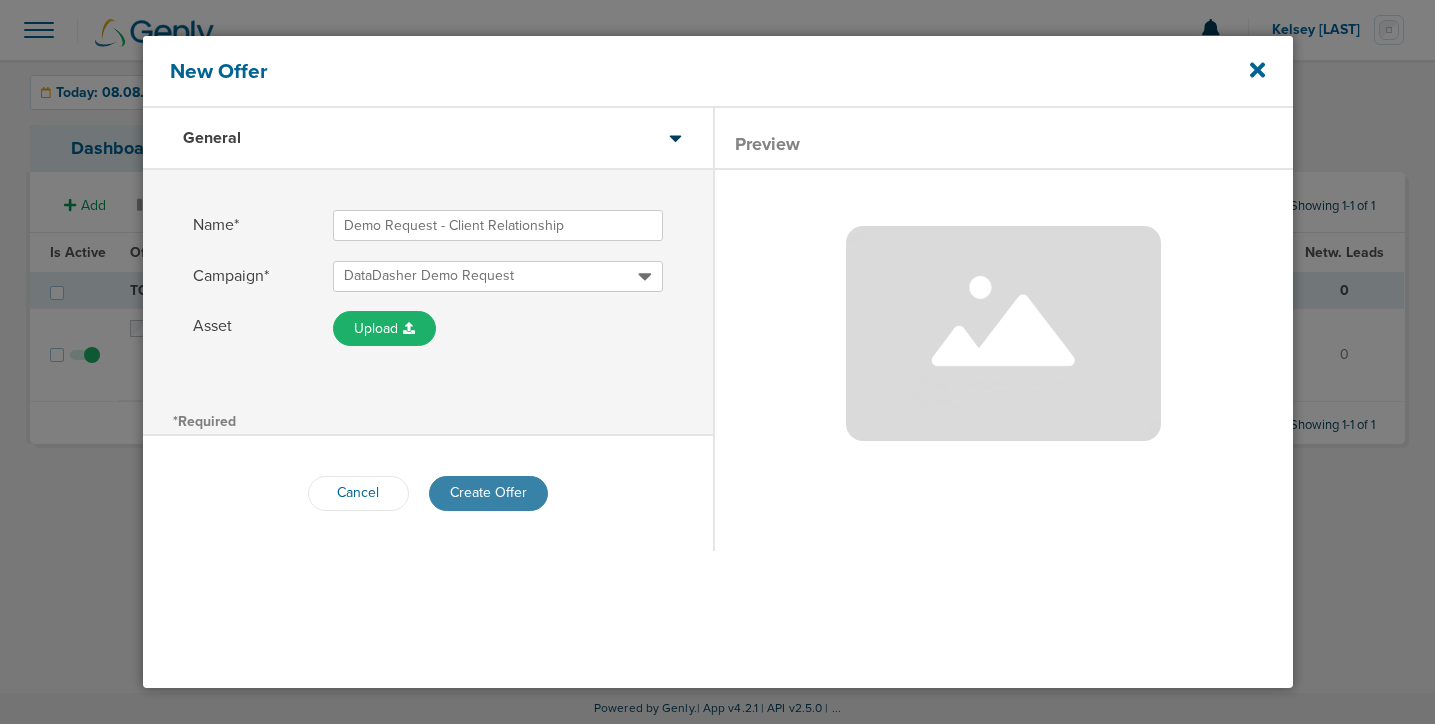 click on "Create Offer" at bounding box center (488, 493) 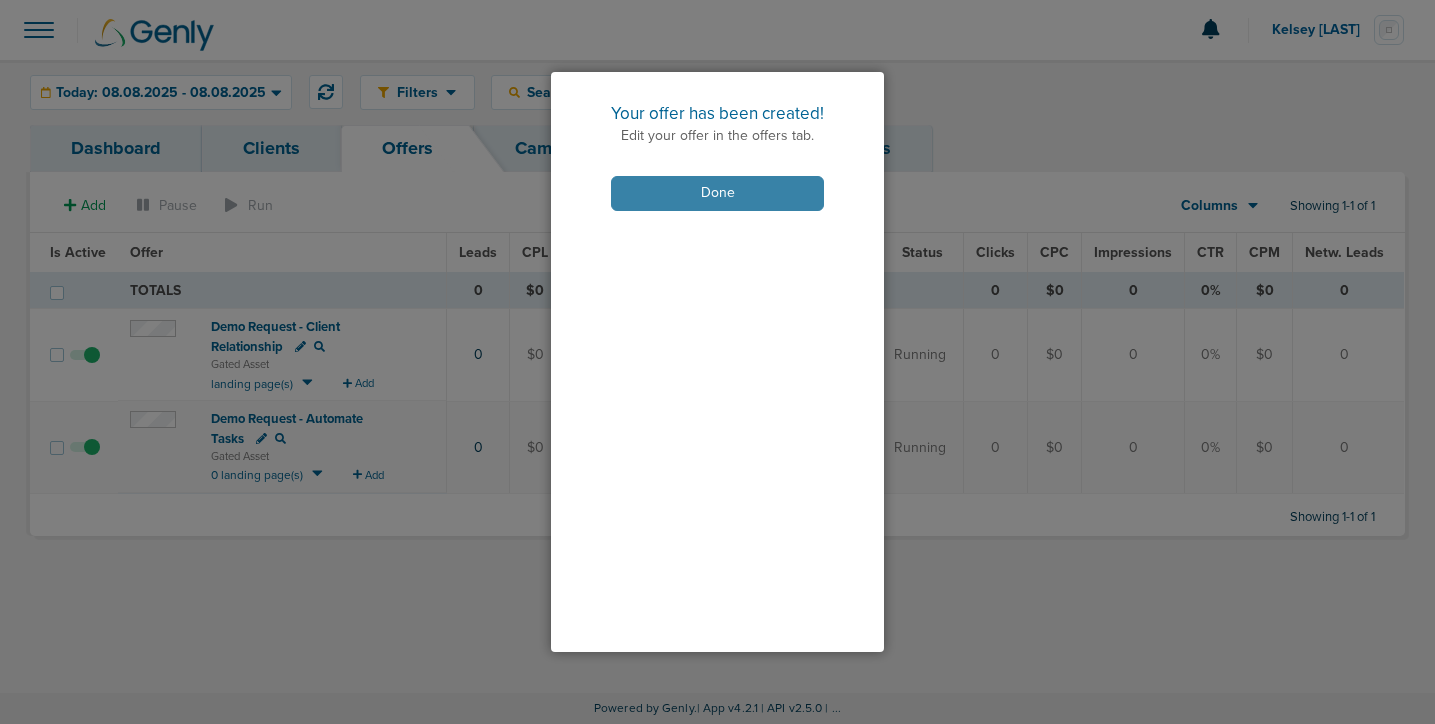 click on "Done" at bounding box center (717, 193) 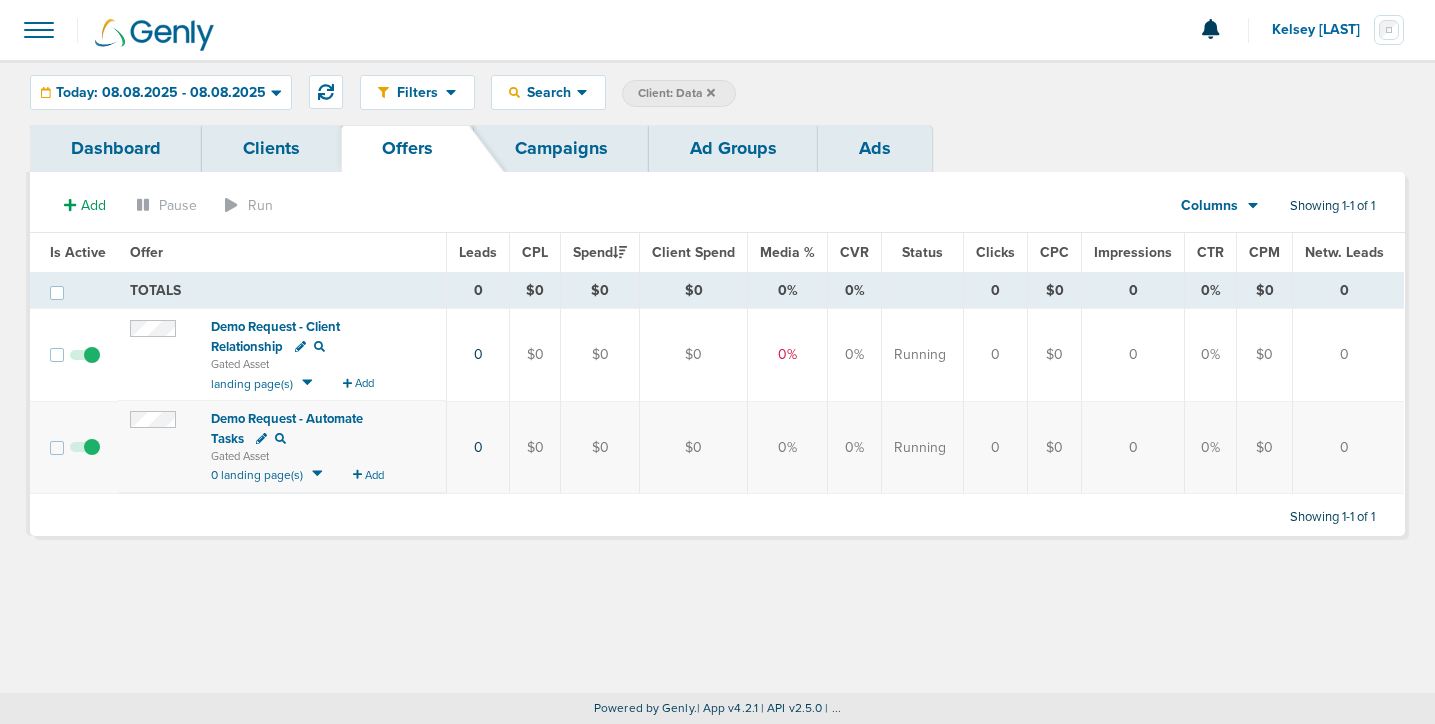click on "Demo Request - Client Relationship" at bounding box center [275, 337] 